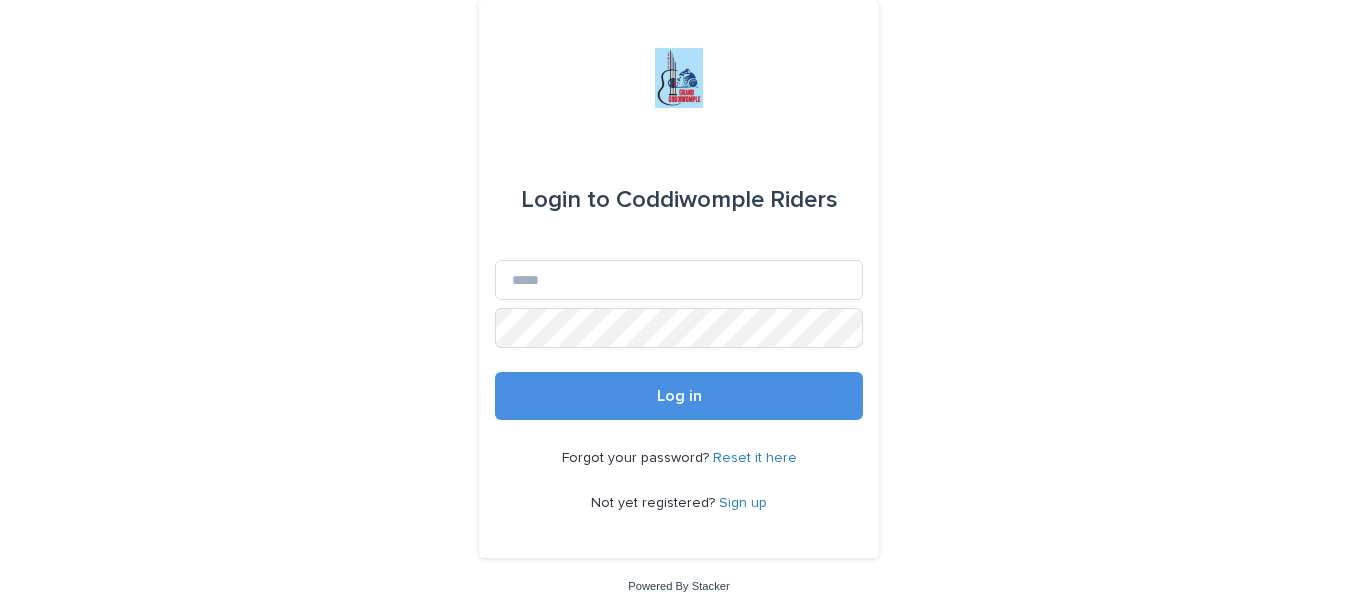 scroll, scrollTop: 0, scrollLeft: 0, axis: both 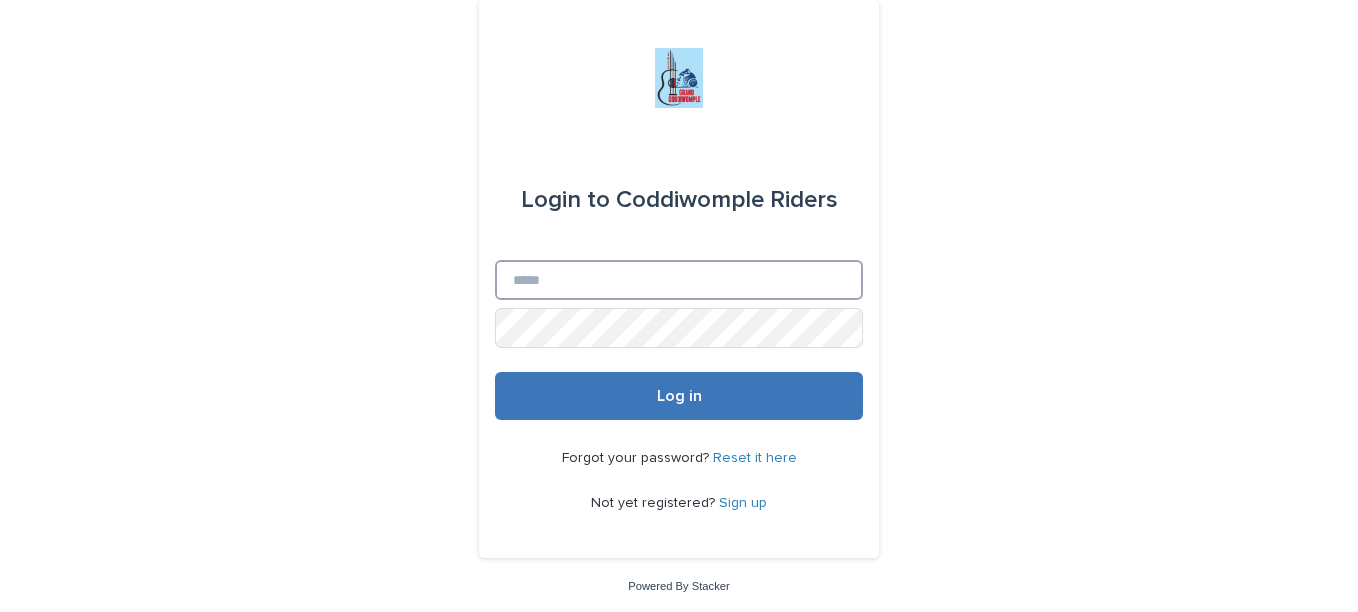 type on "**********" 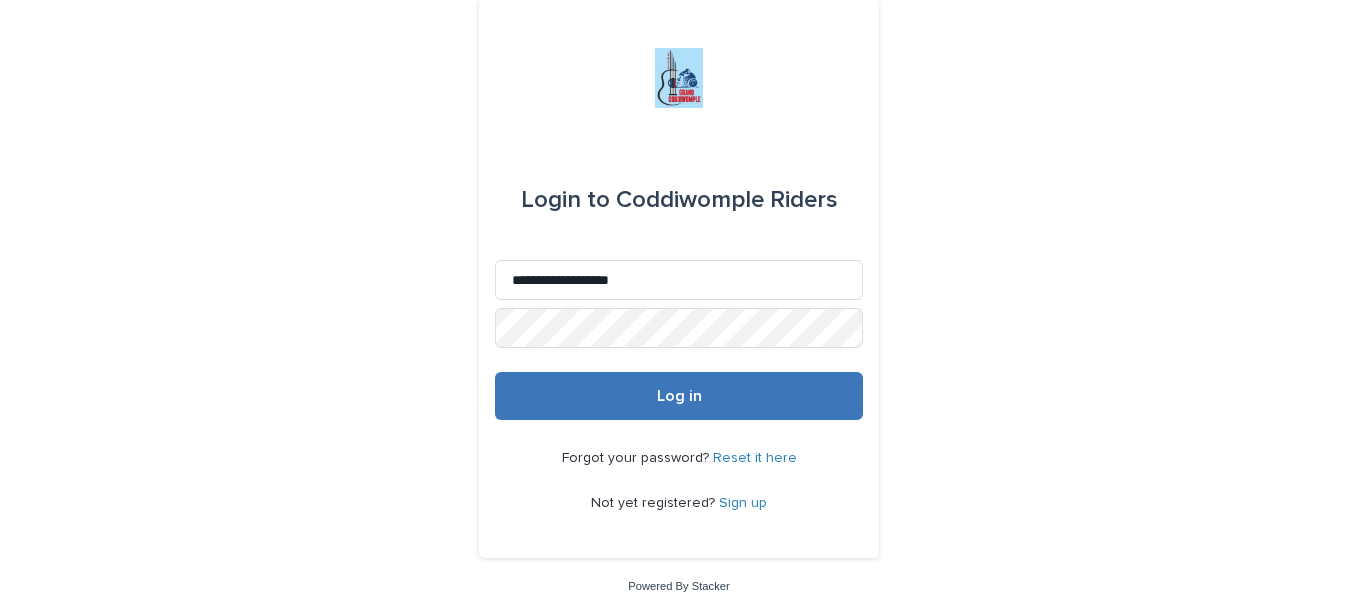 click on "Log in" at bounding box center [679, 396] 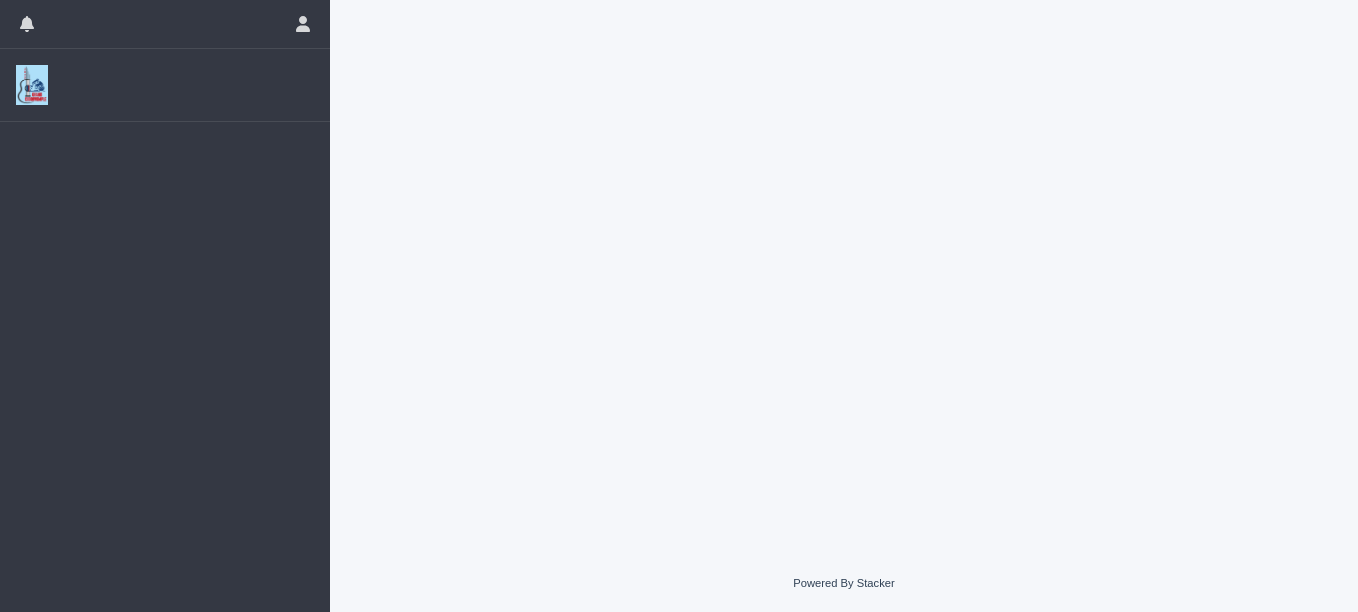 scroll, scrollTop: 0, scrollLeft: 0, axis: both 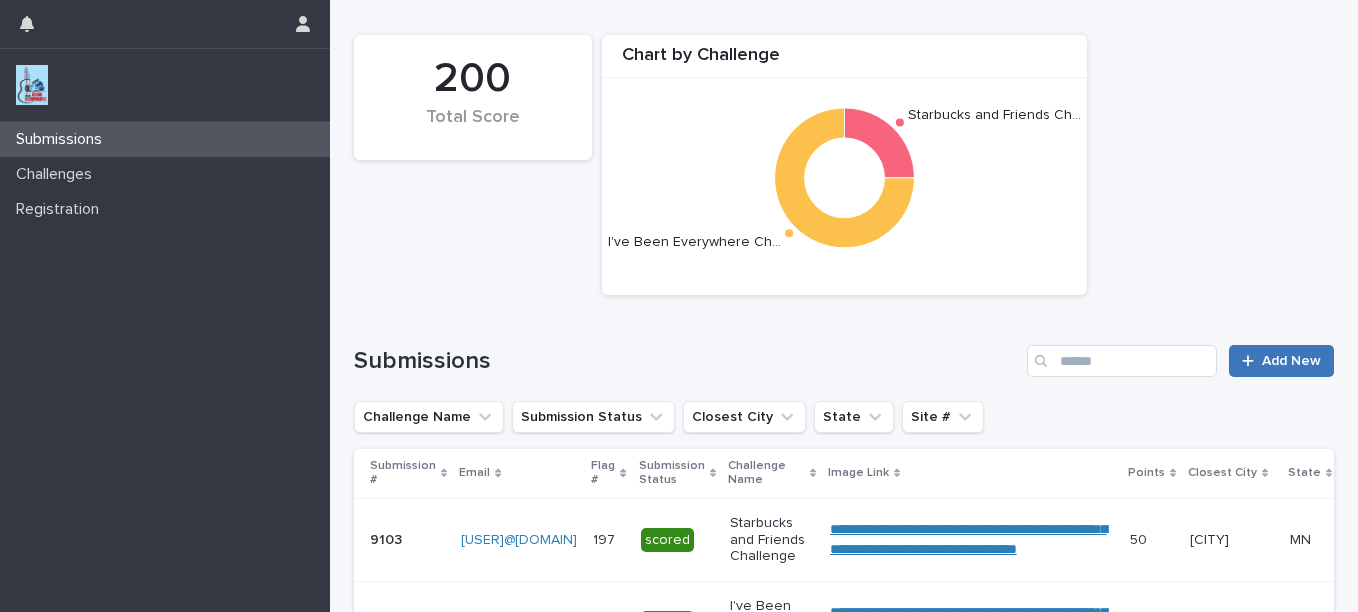 click 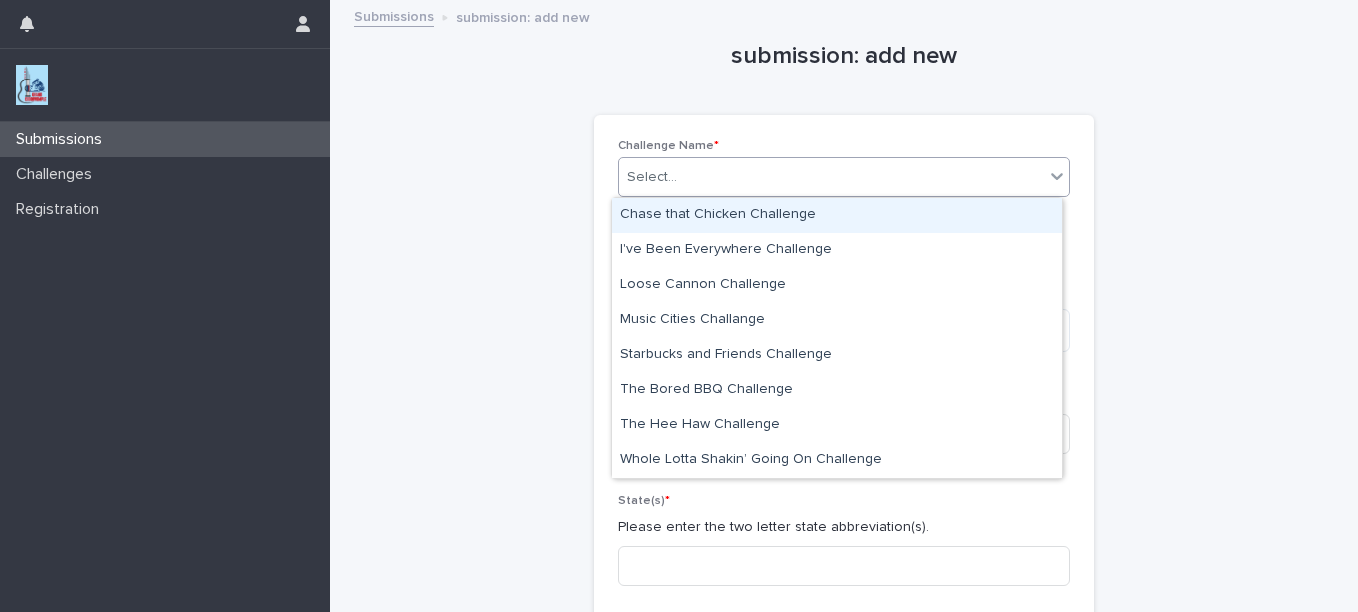 click 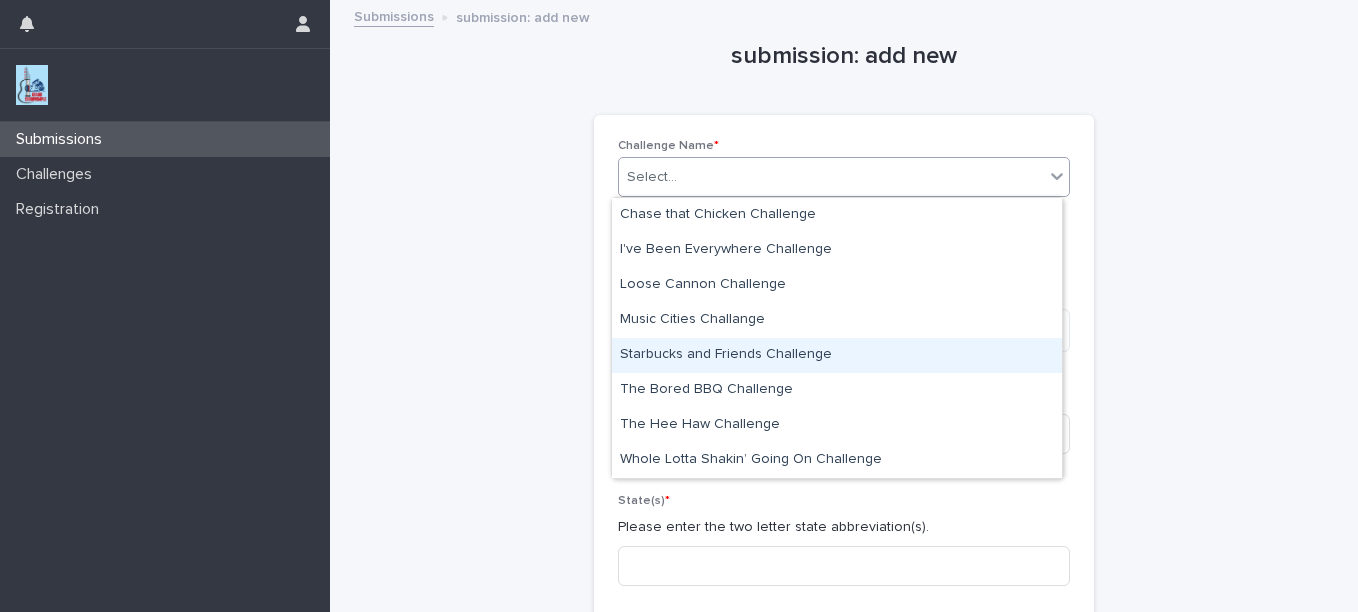 click on "Starbucks and Friends Challenge" at bounding box center (837, 355) 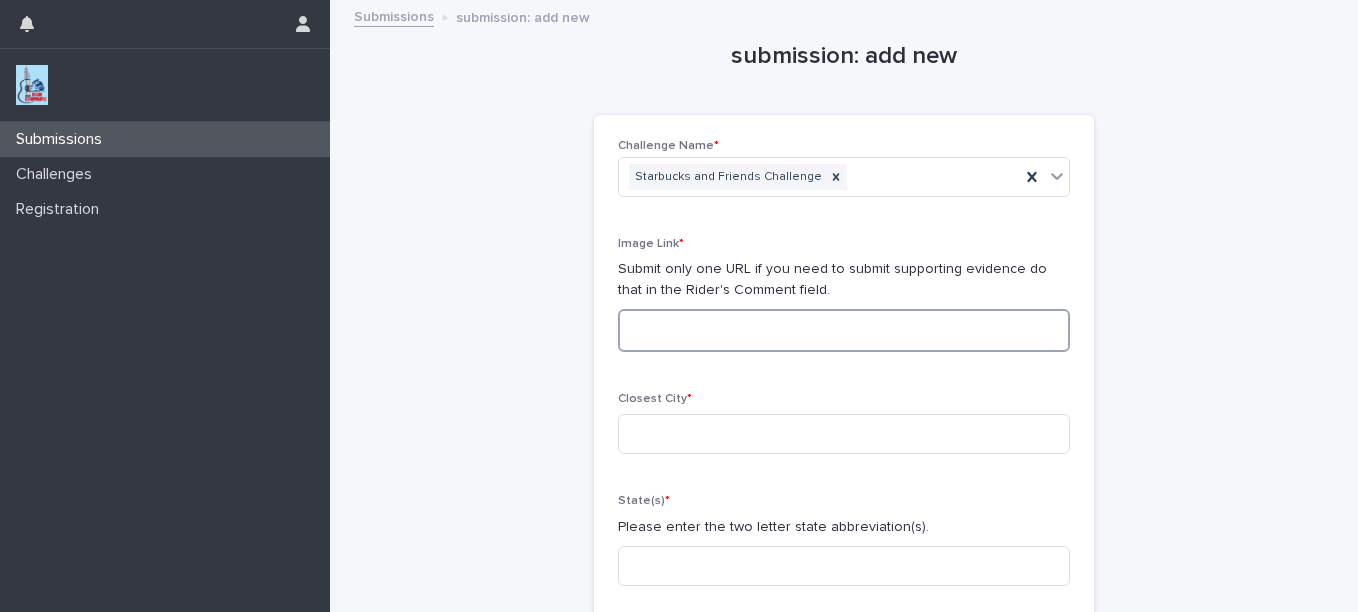 click at bounding box center (844, 330) 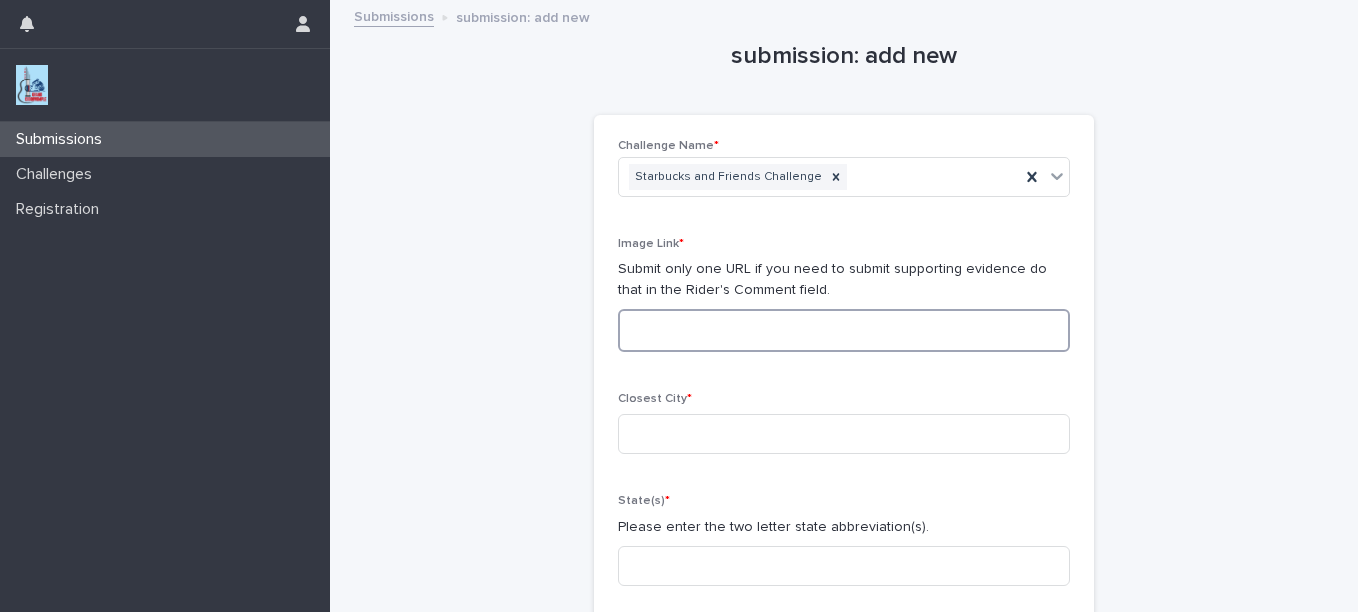 paste on "**********" 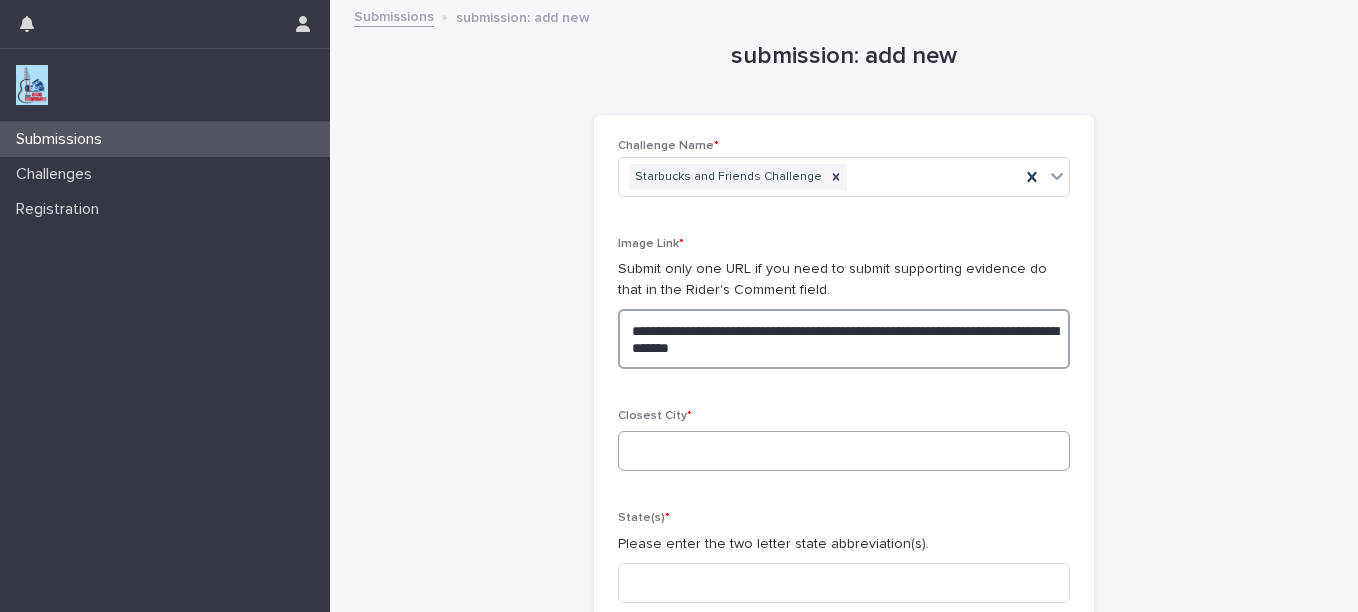 type on "**********" 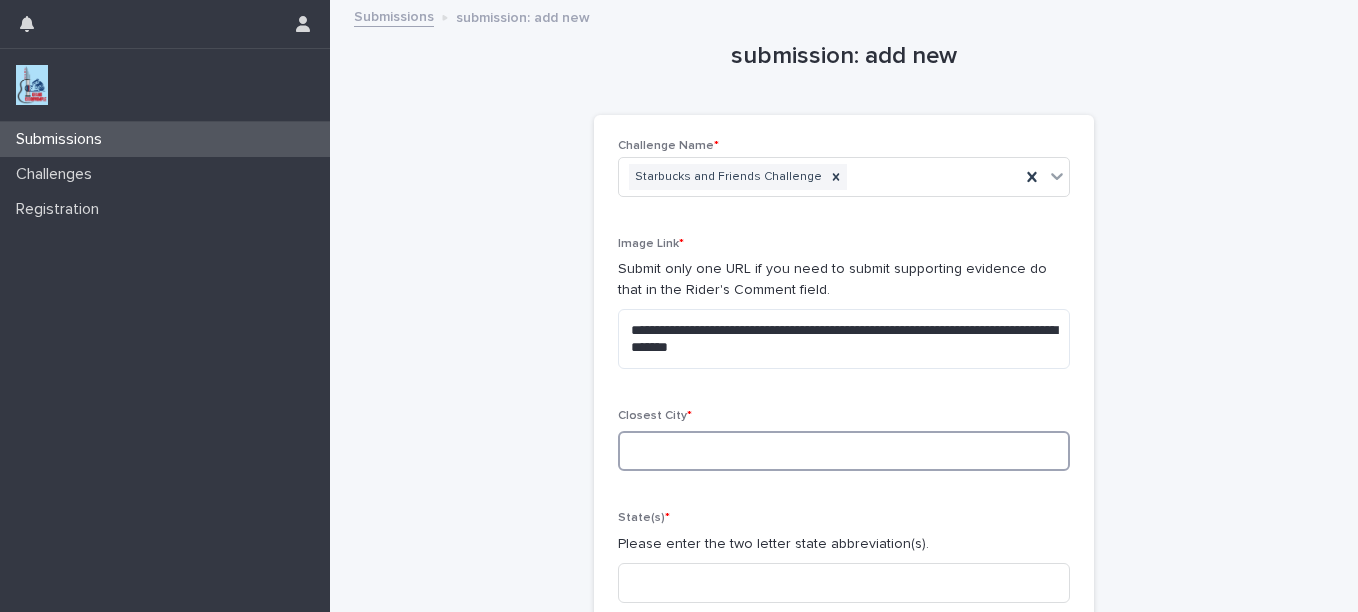 click at bounding box center [844, 451] 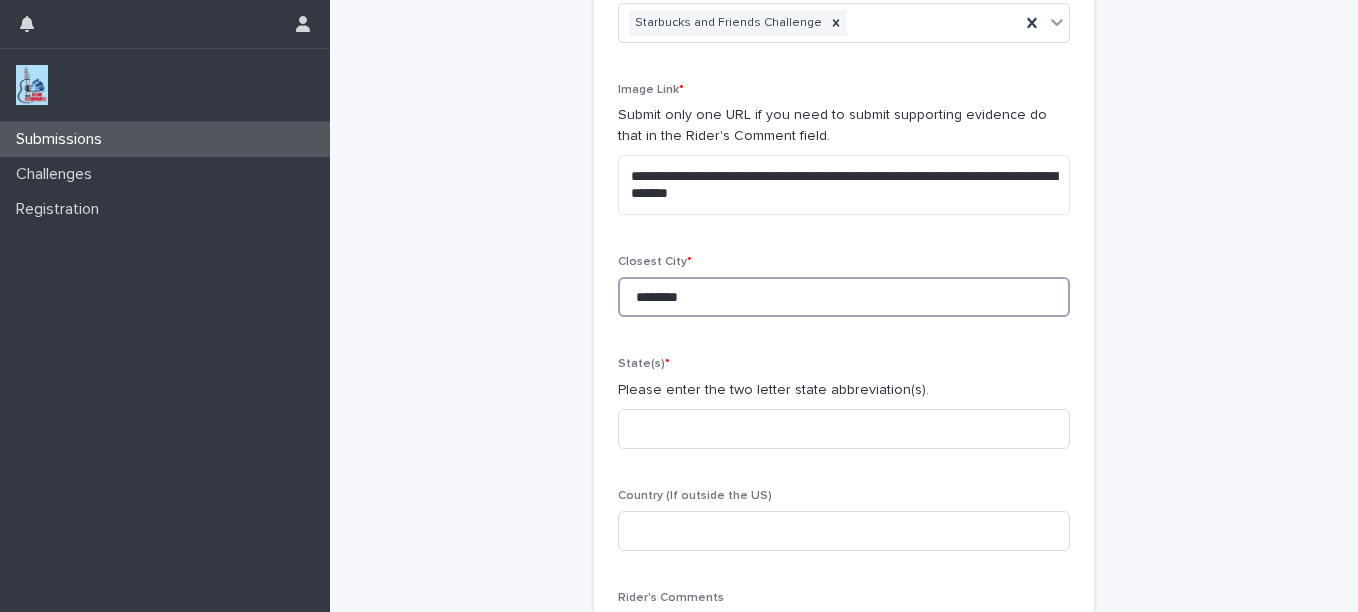 scroll, scrollTop: 200, scrollLeft: 0, axis: vertical 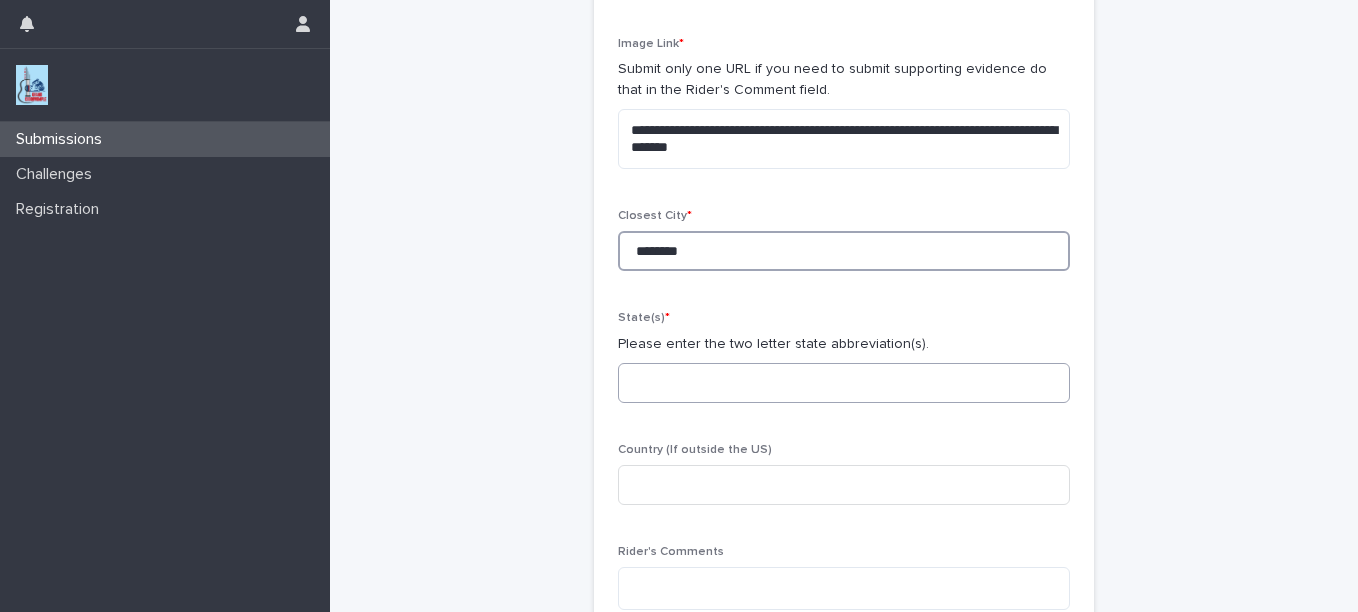 type on "********" 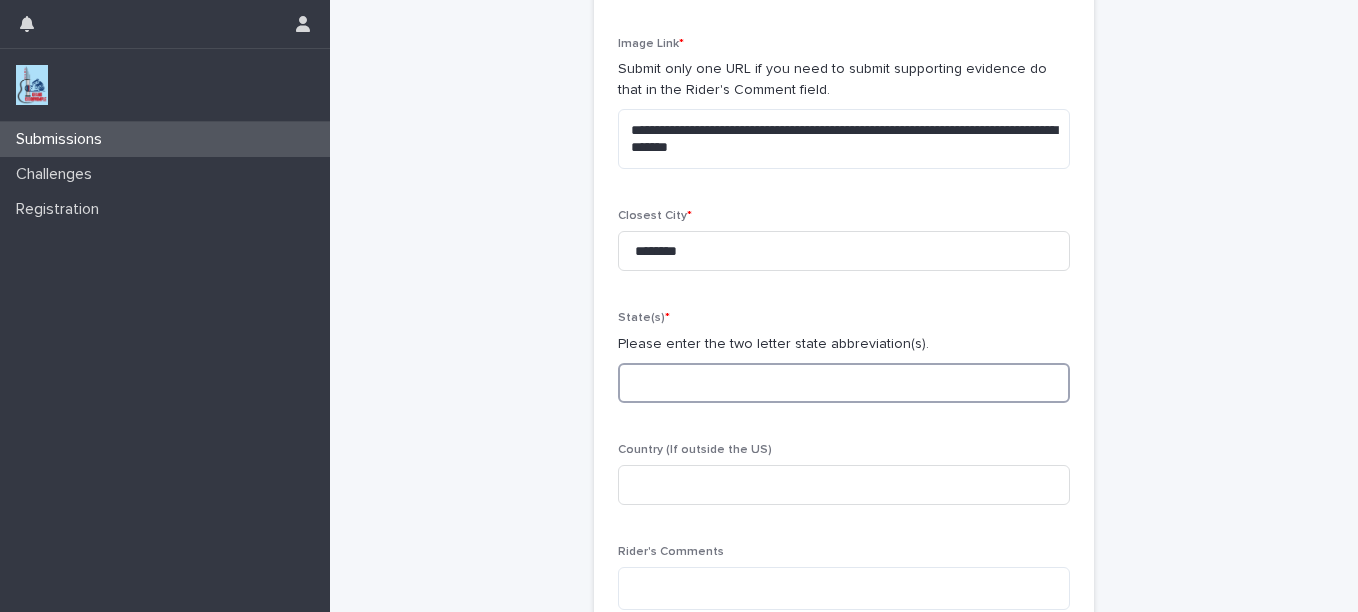click at bounding box center (844, 383) 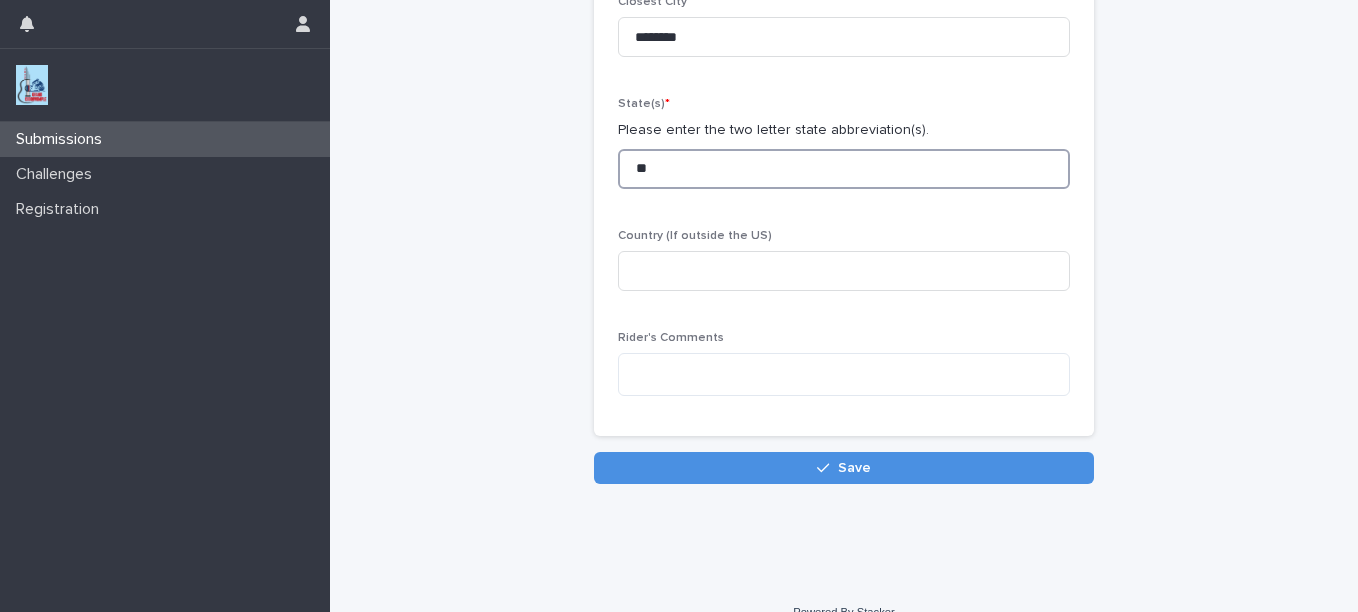 scroll, scrollTop: 443, scrollLeft: 0, axis: vertical 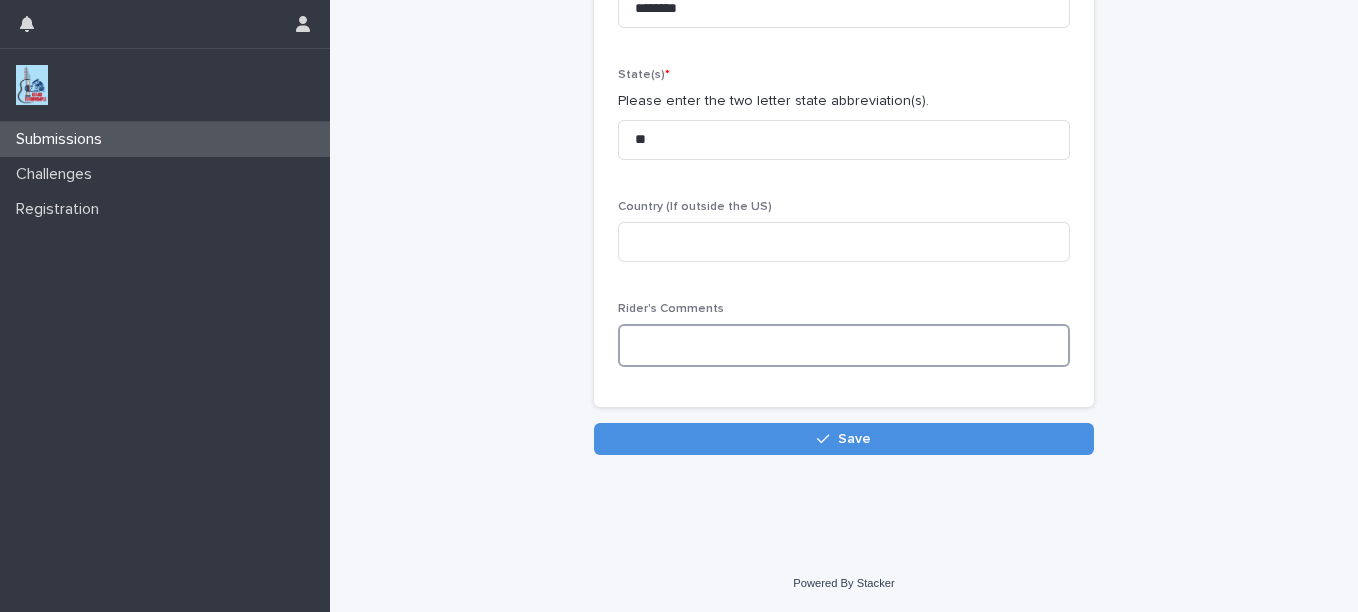 click at bounding box center (844, 345) 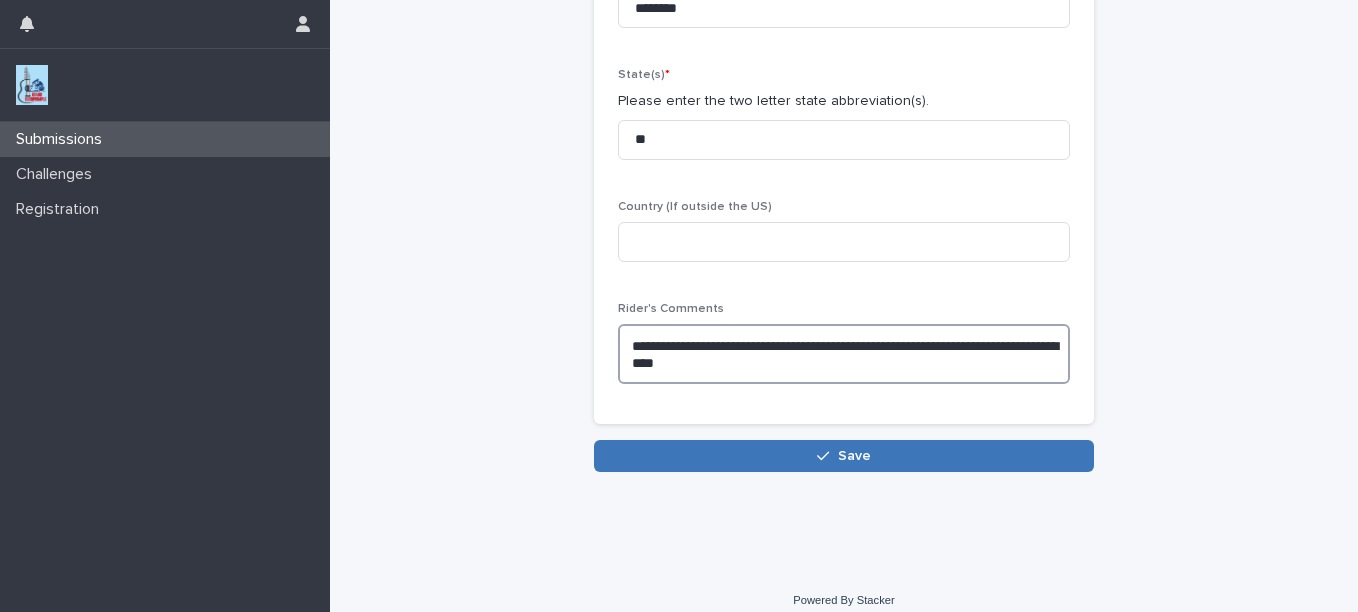 type on "**********" 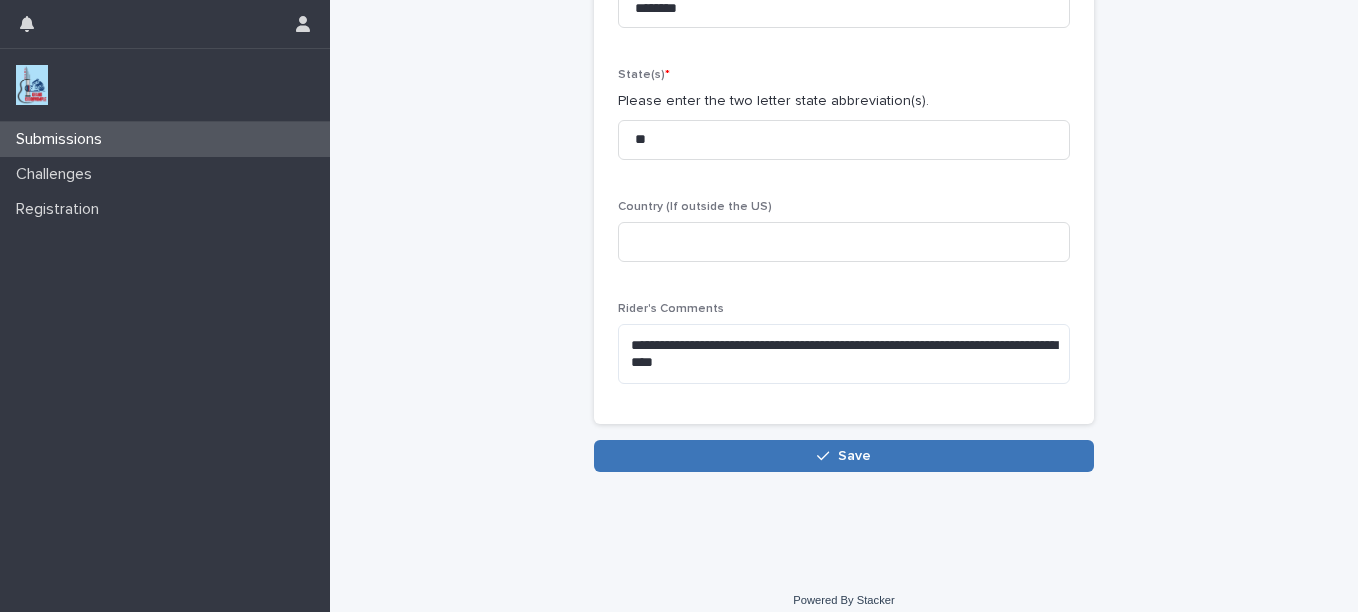click on "Save" at bounding box center (844, 456) 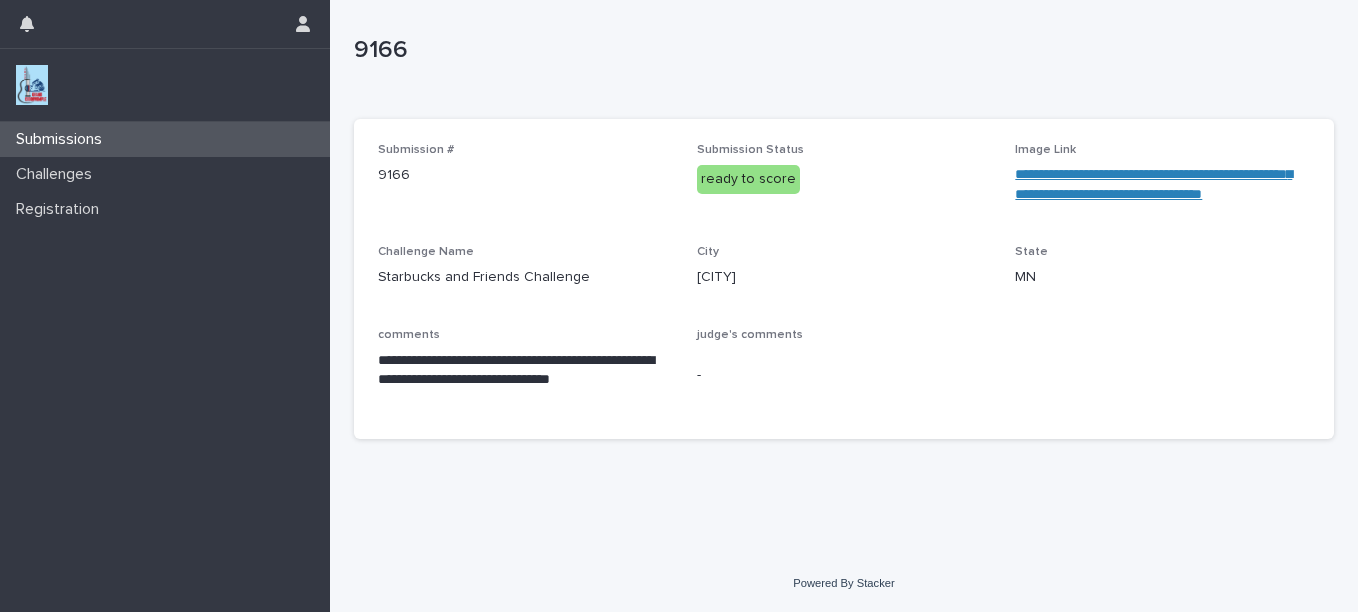 scroll, scrollTop: 0, scrollLeft: 0, axis: both 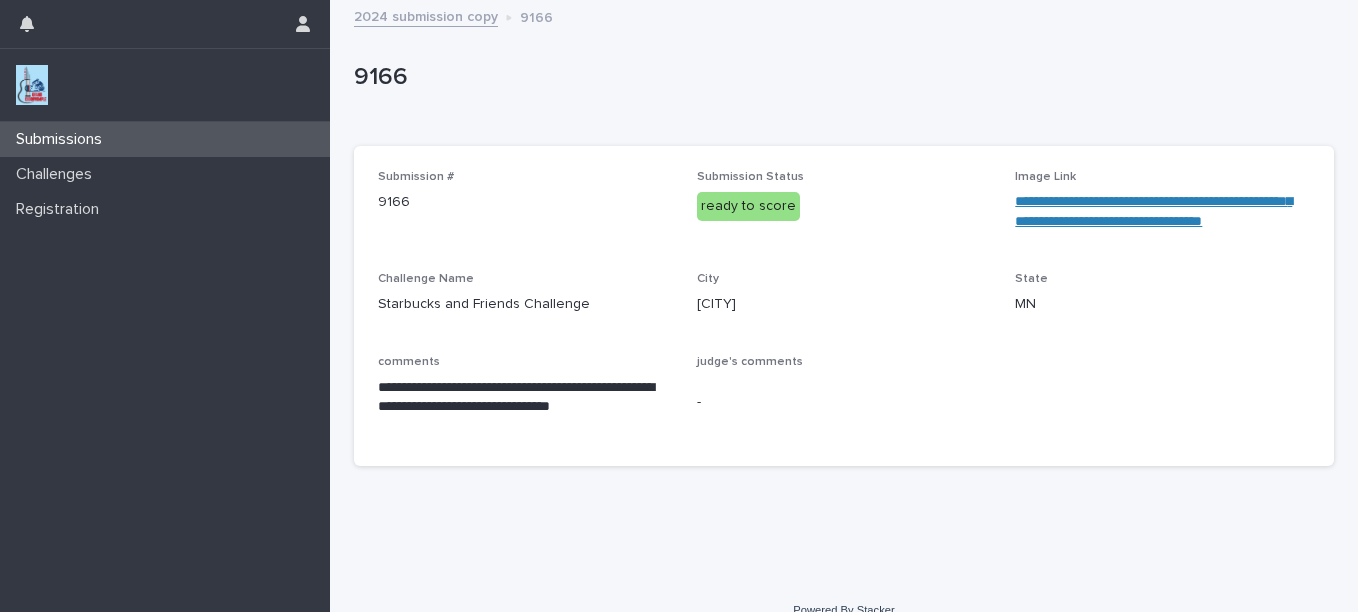click on "Submissions" at bounding box center [63, 139] 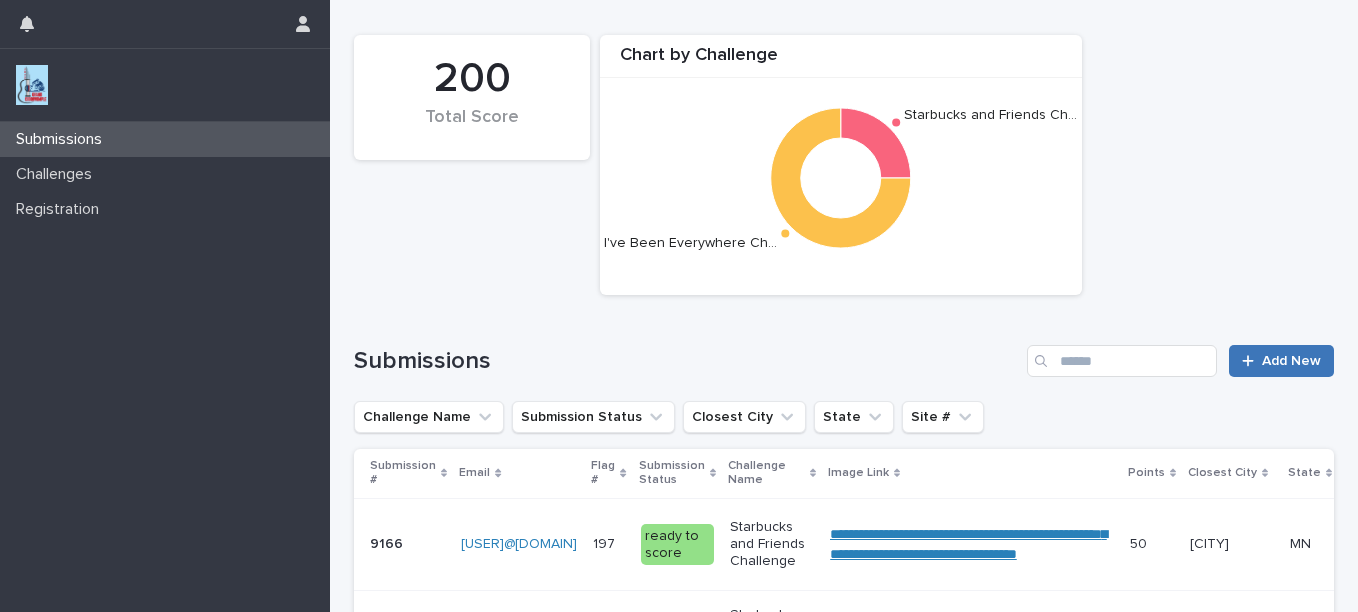 click on "Add New" at bounding box center [1281, 361] 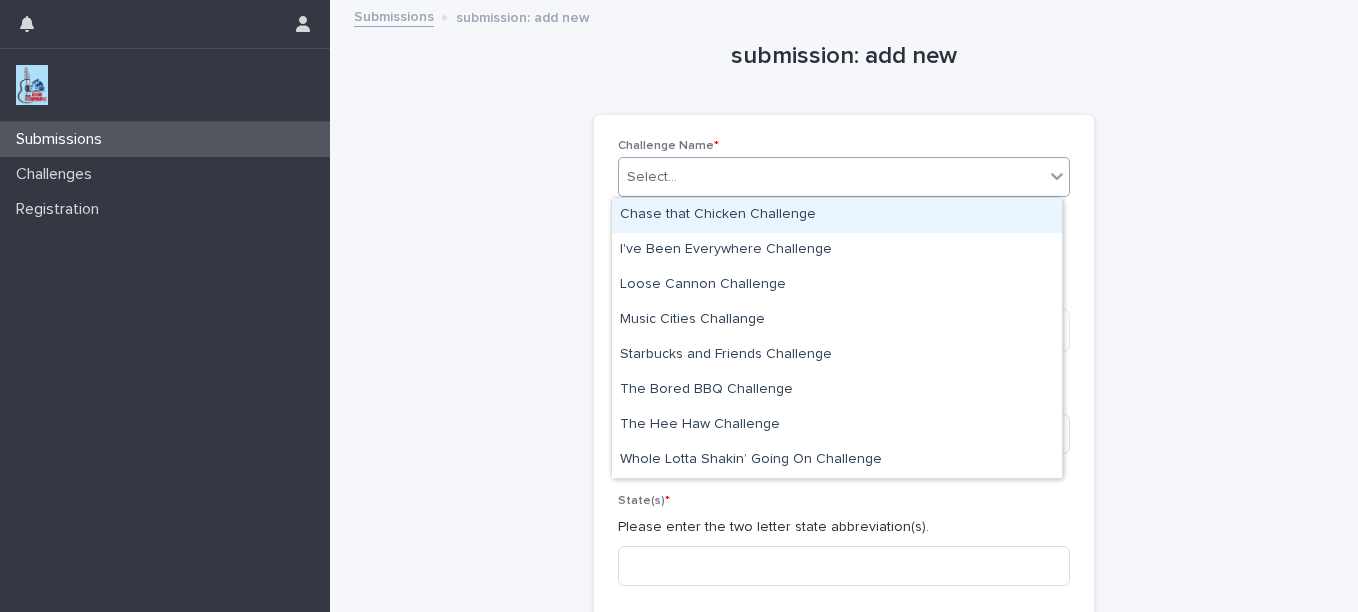 click 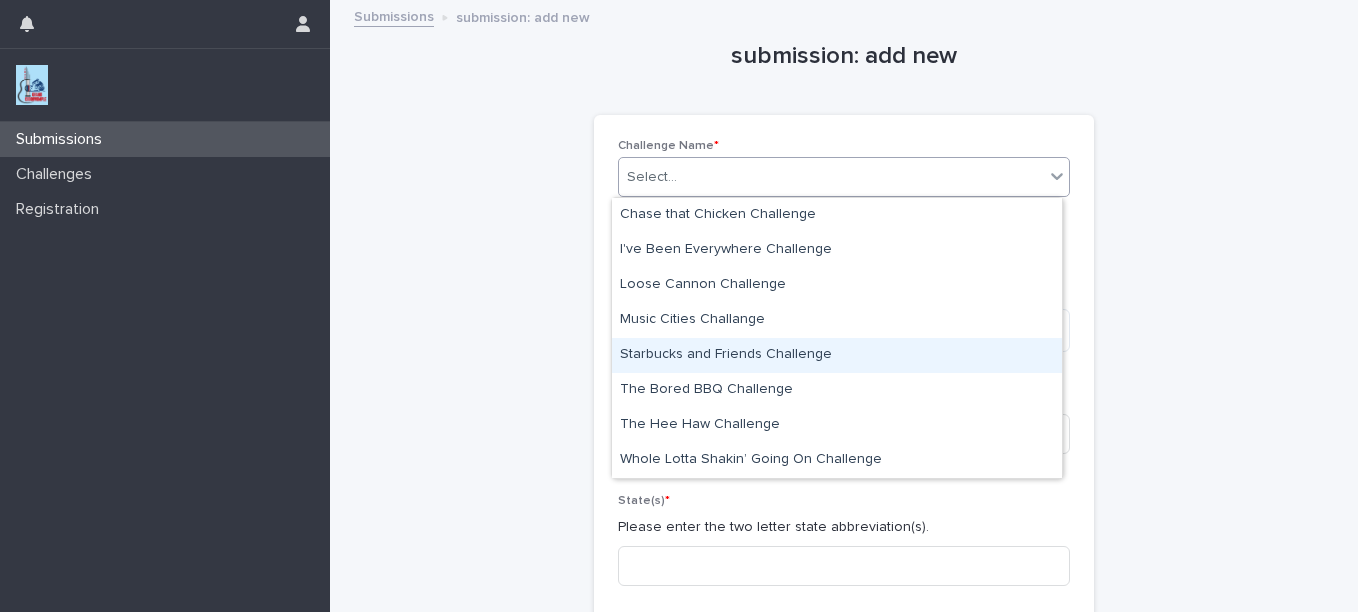 click on "Starbucks and Friends Challenge" at bounding box center (837, 355) 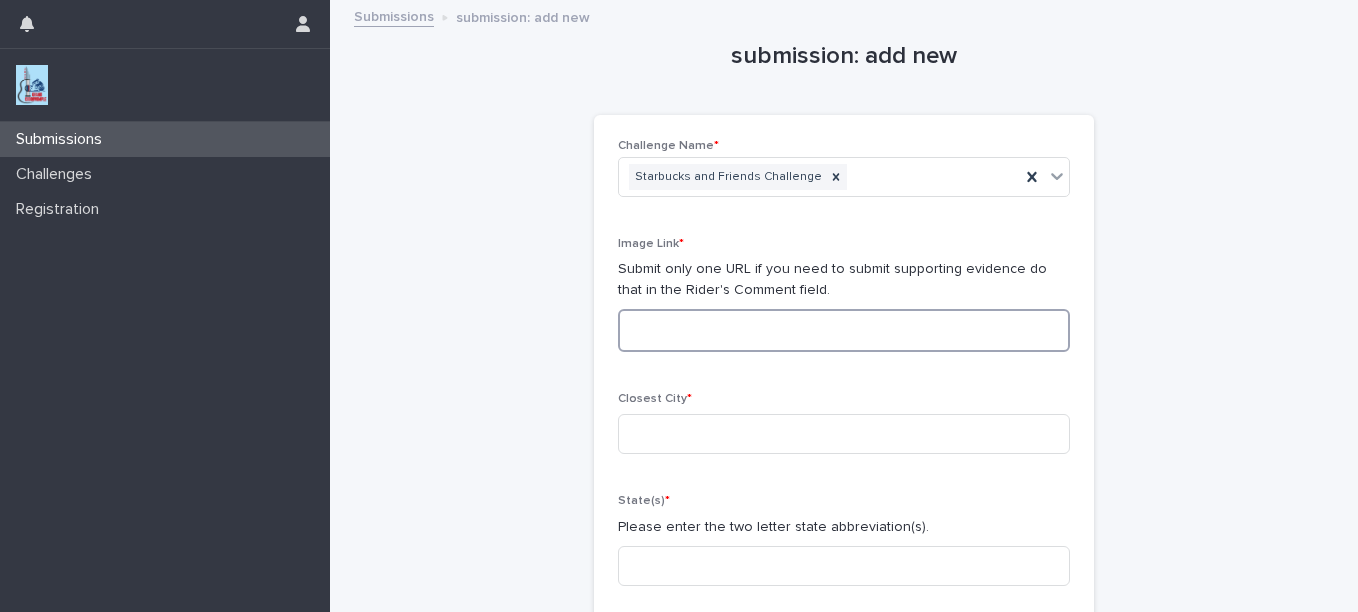 click at bounding box center [844, 330] 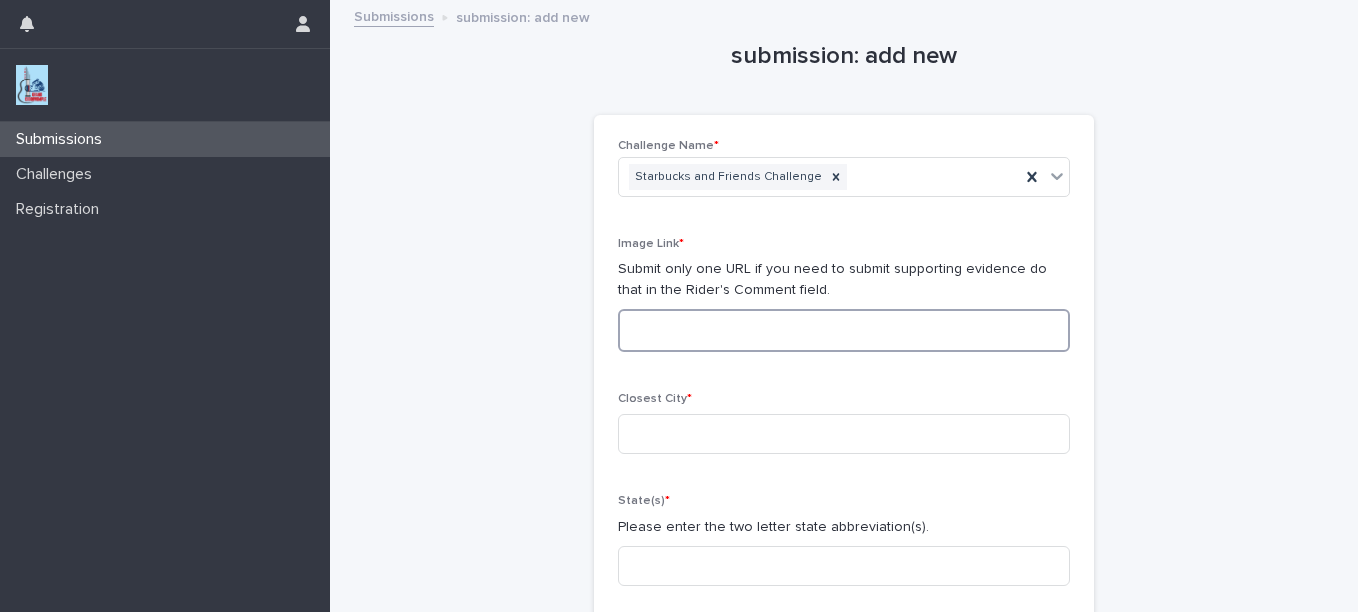 paste on "**********" 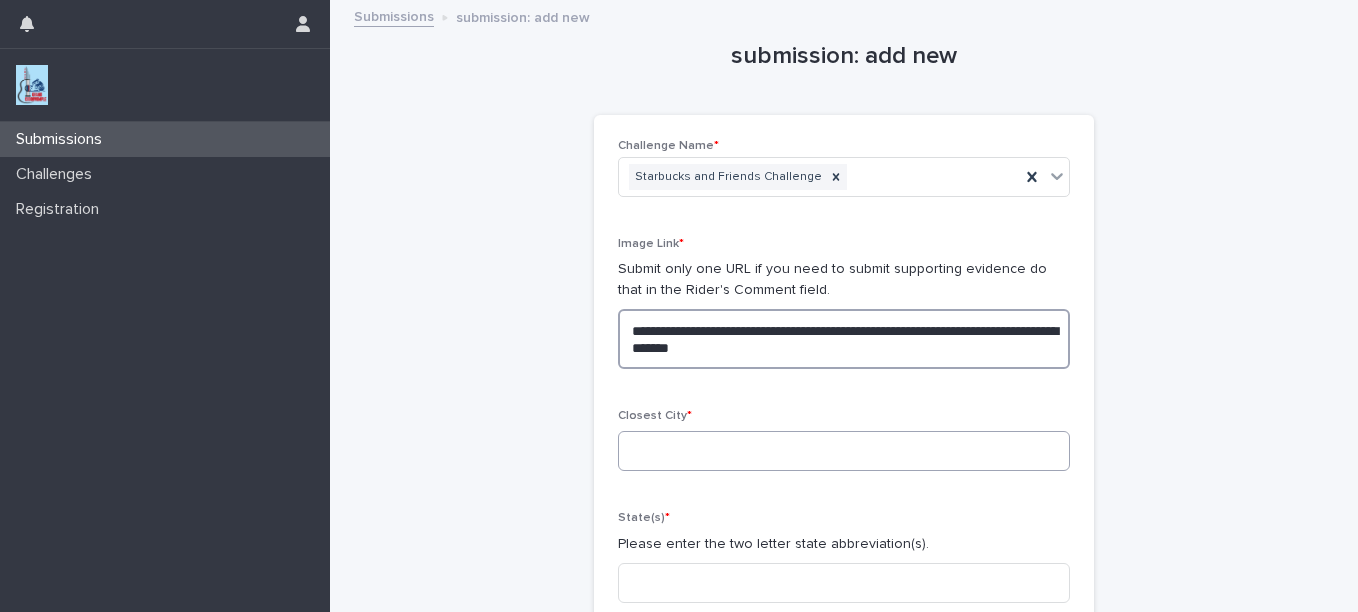 type on "**********" 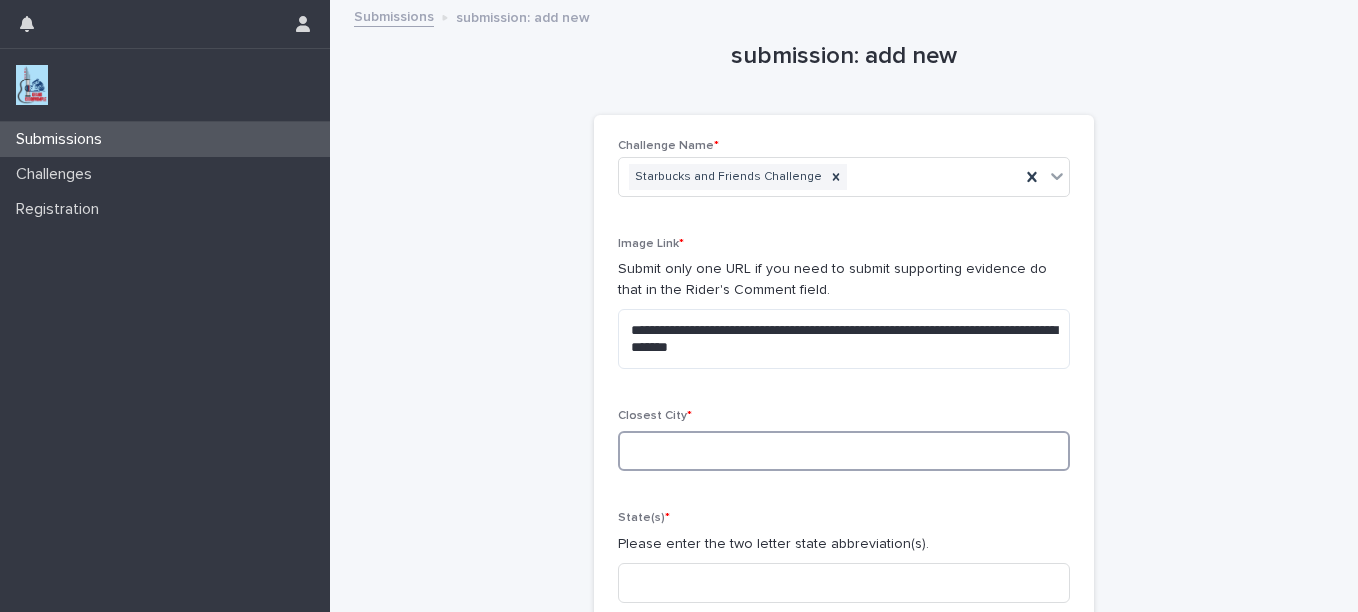 click at bounding box center [844, 451] 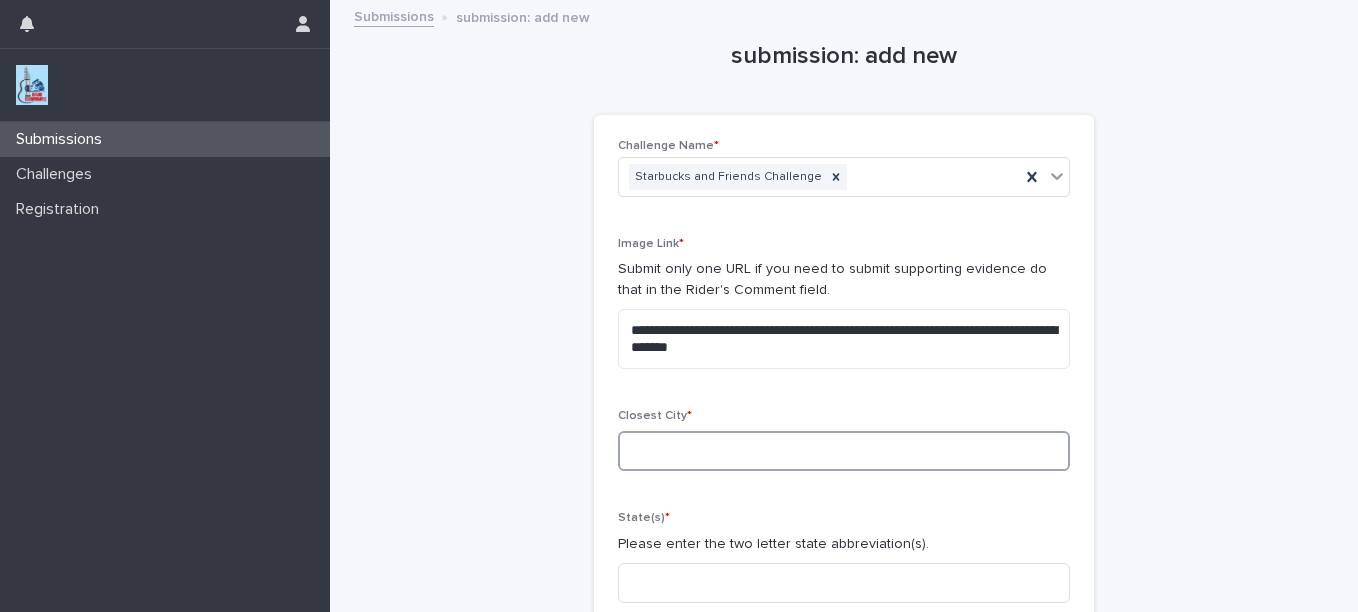type on "*********" 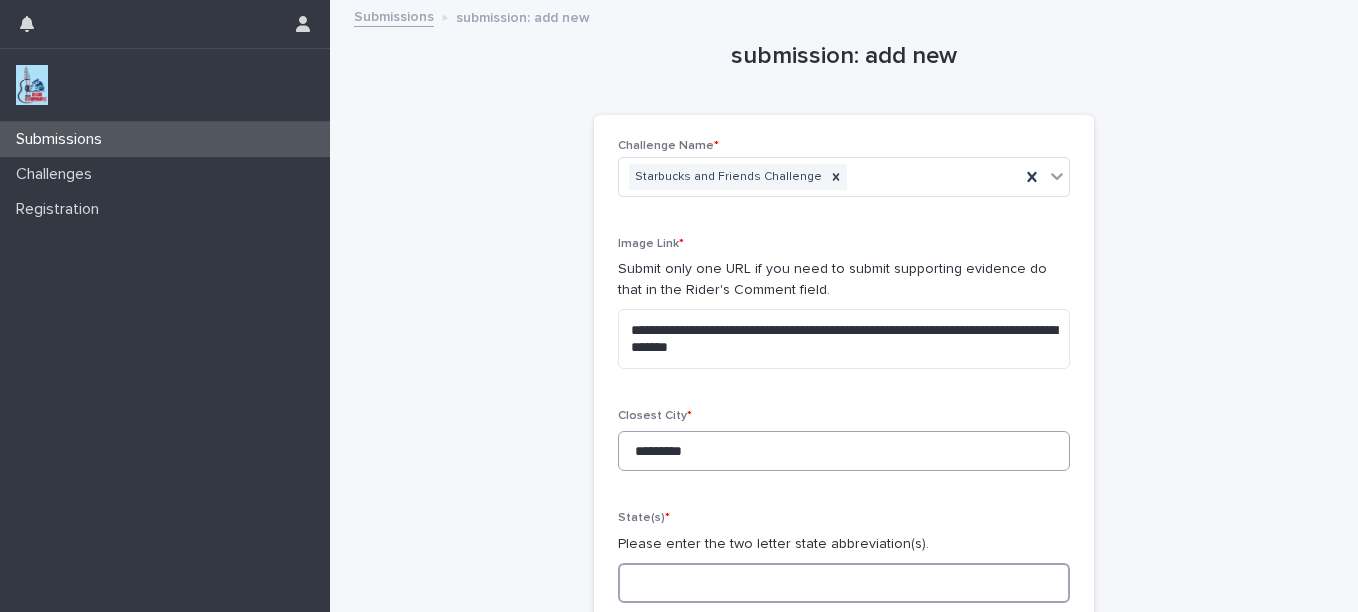 type on "**" 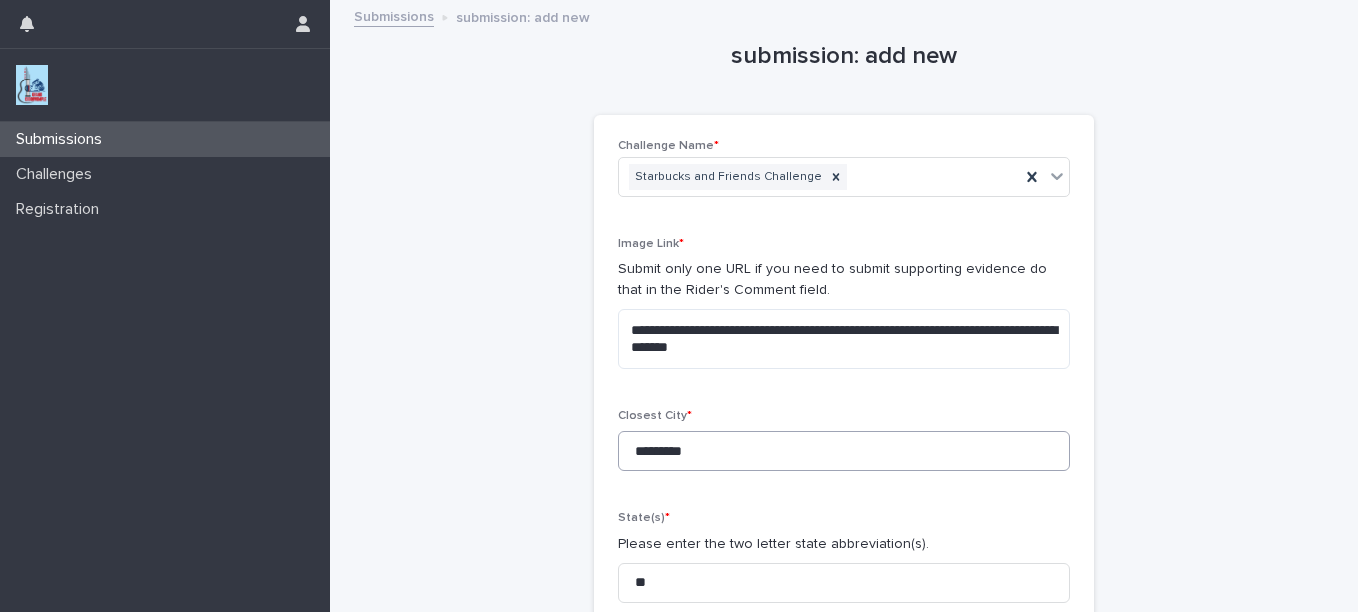 type on "**********" 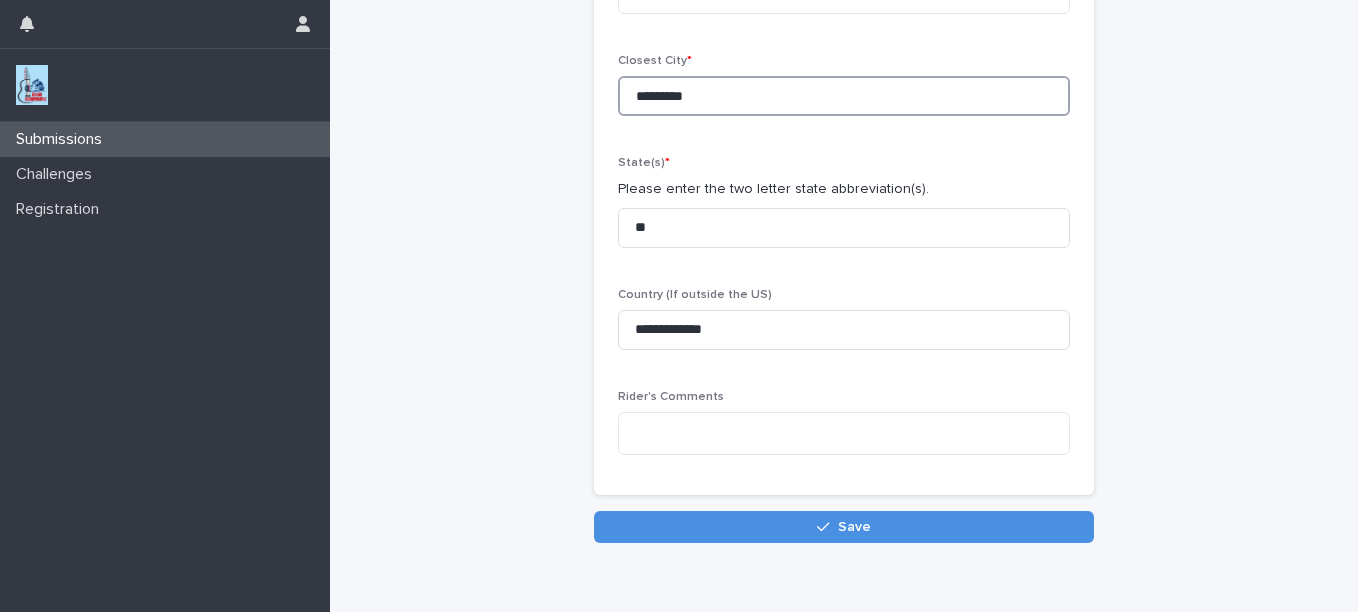 scroll, scrollTop: 400, scrollLeft: 0, axis: vertical 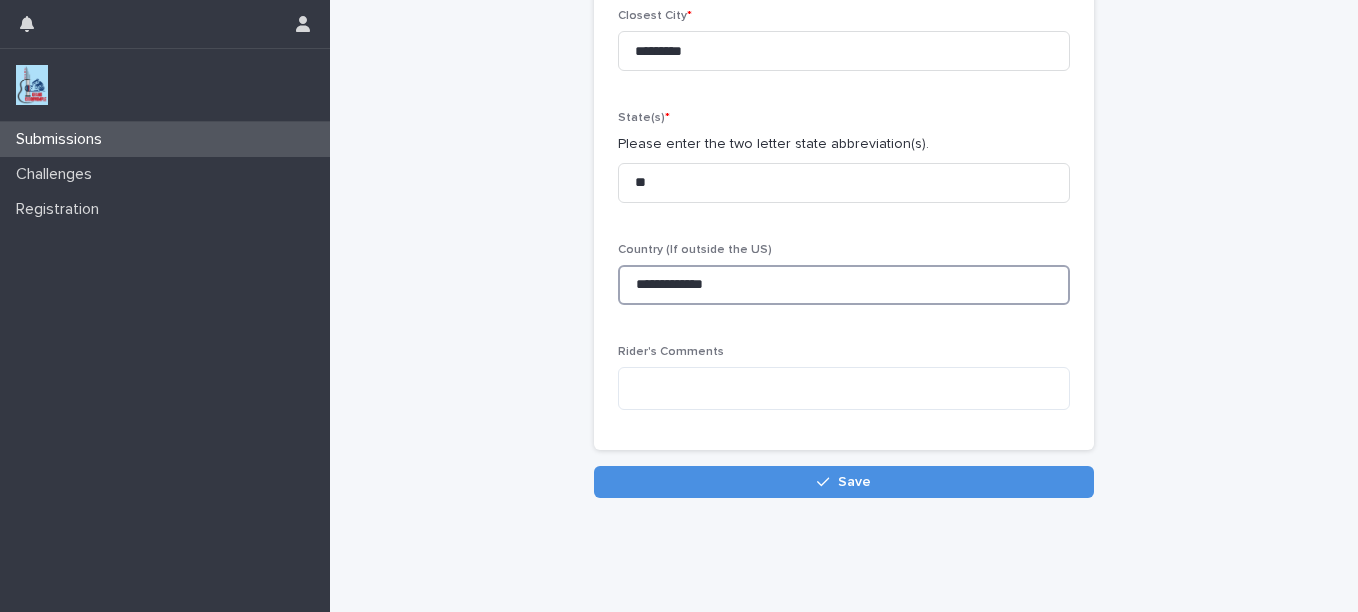 drag, startPoint x: 711, startPoint y: 284, endPoint x: 567, endPoint y: 284, distance: 144 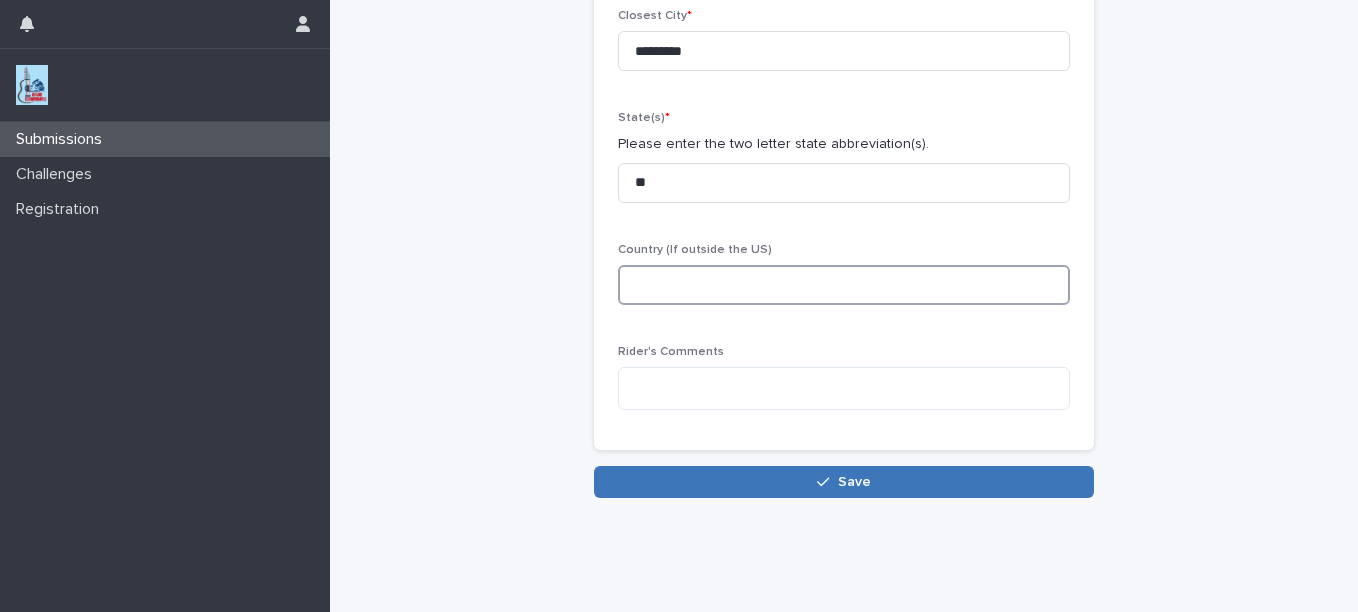 type 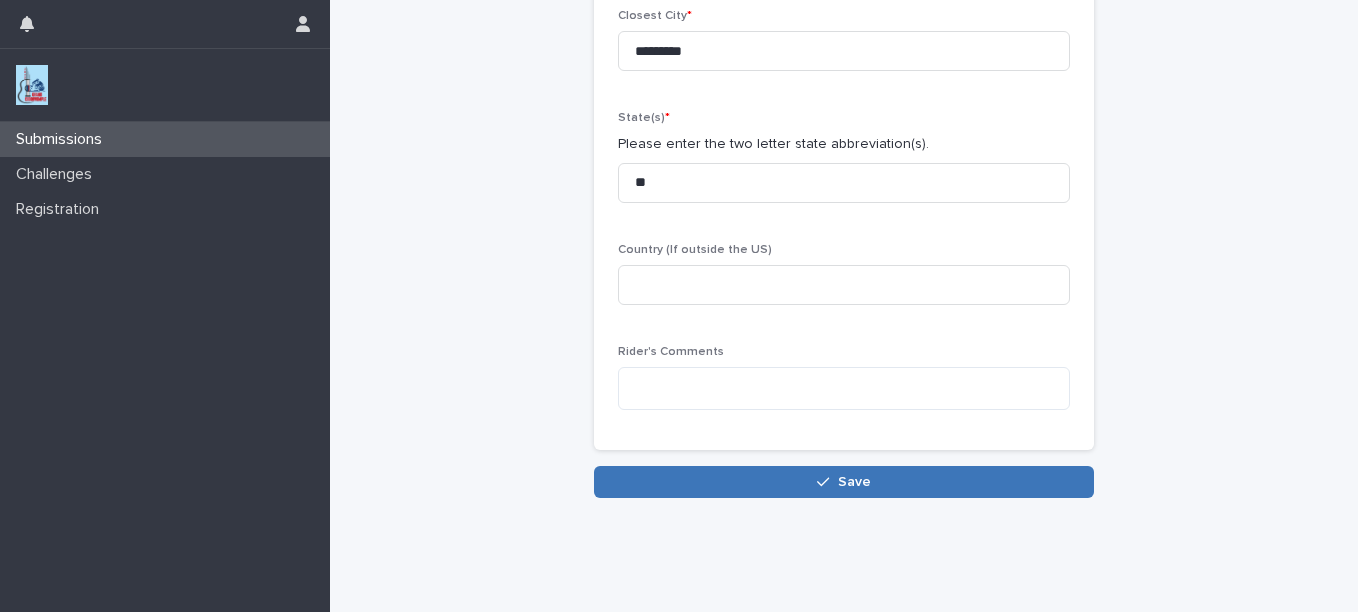click 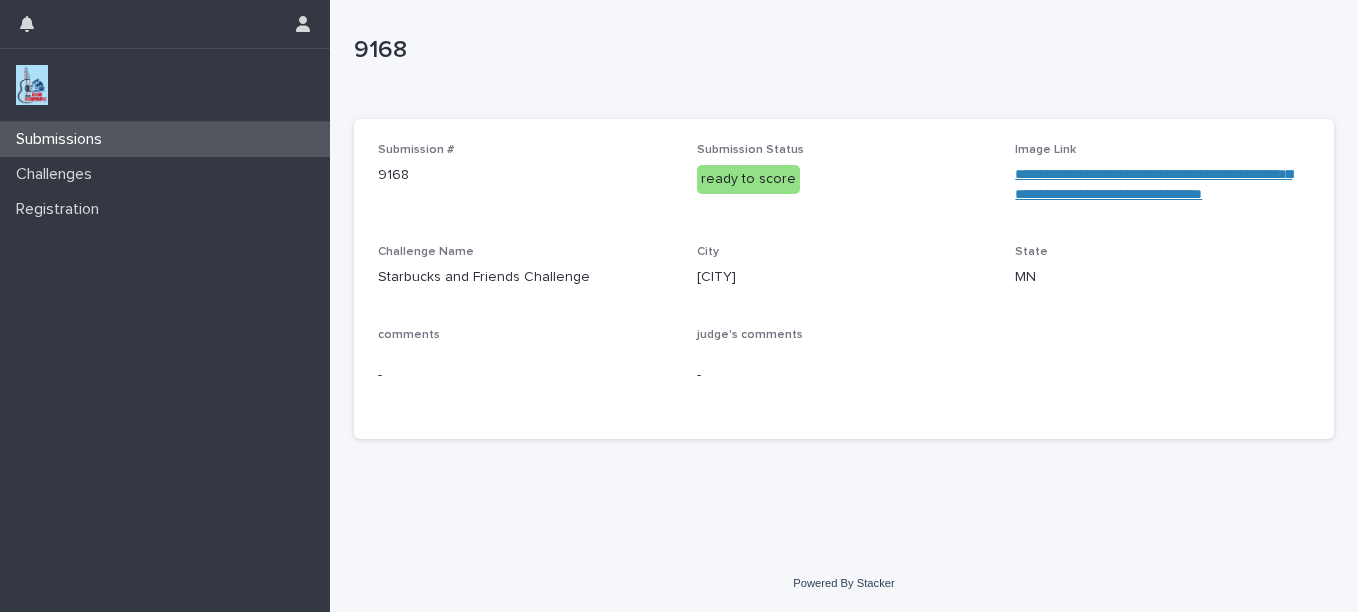 scroll, scrollTop: 0, scrollLeft: 0, axis: both 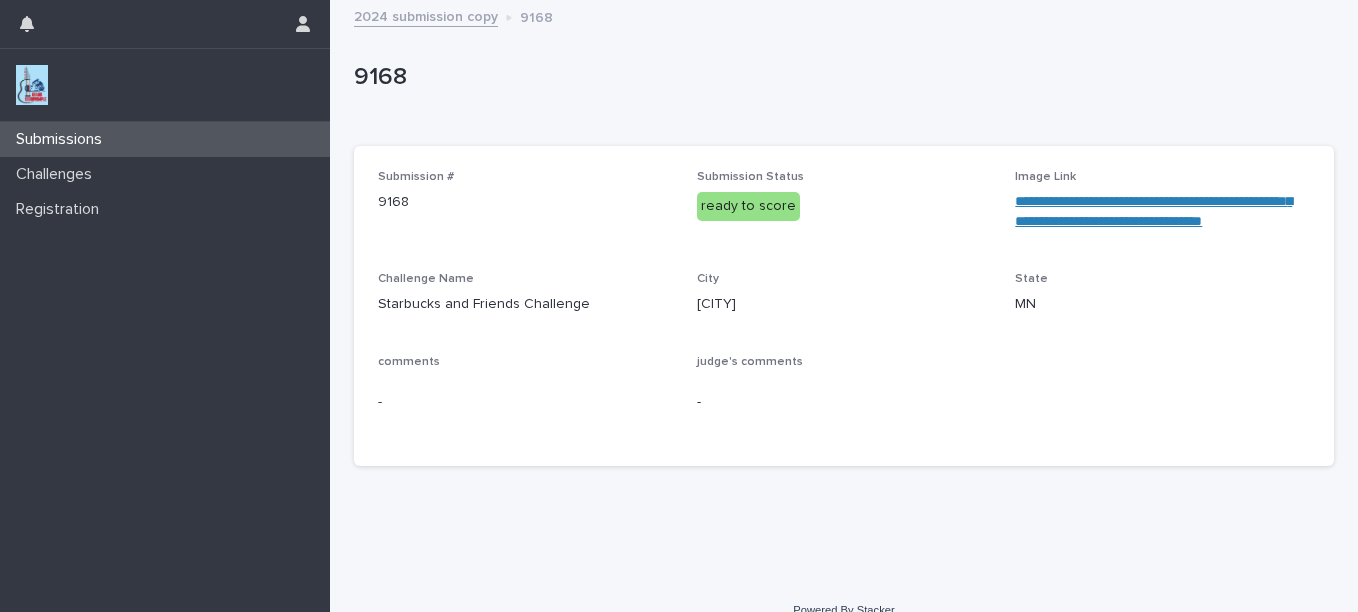 click on "Submissions" at bounding box center [63, 139] 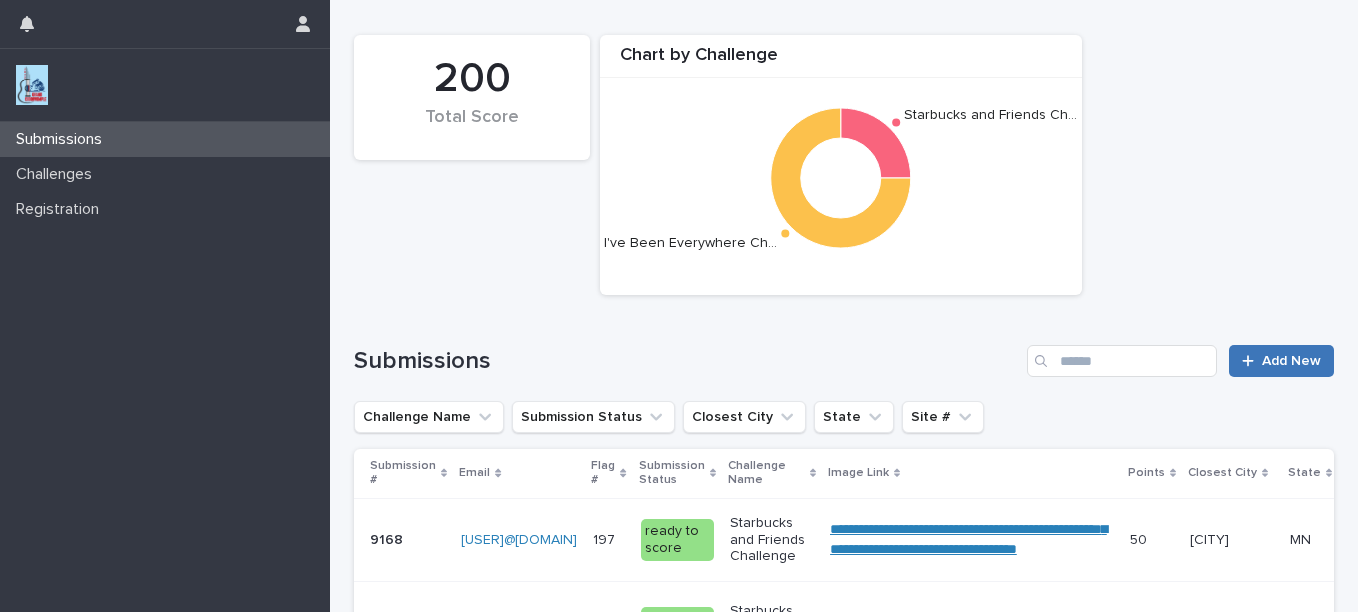 click 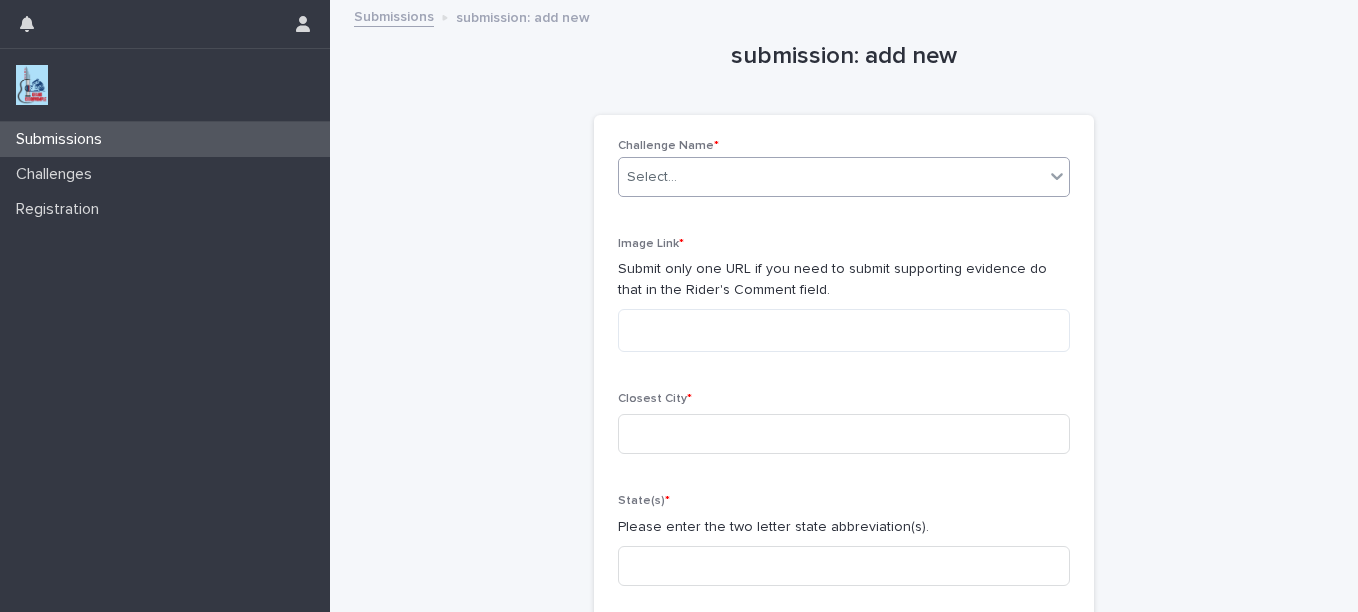 click 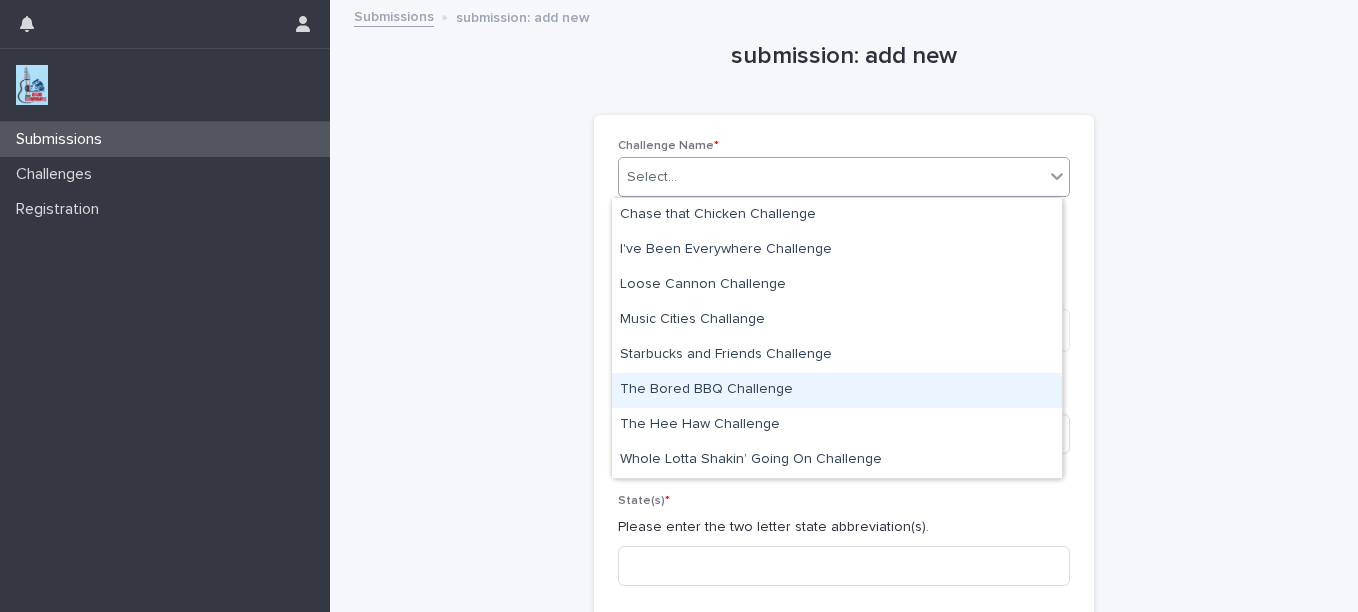 click on "The Bored BBQ Challenge" at bounding box center (837, 390) 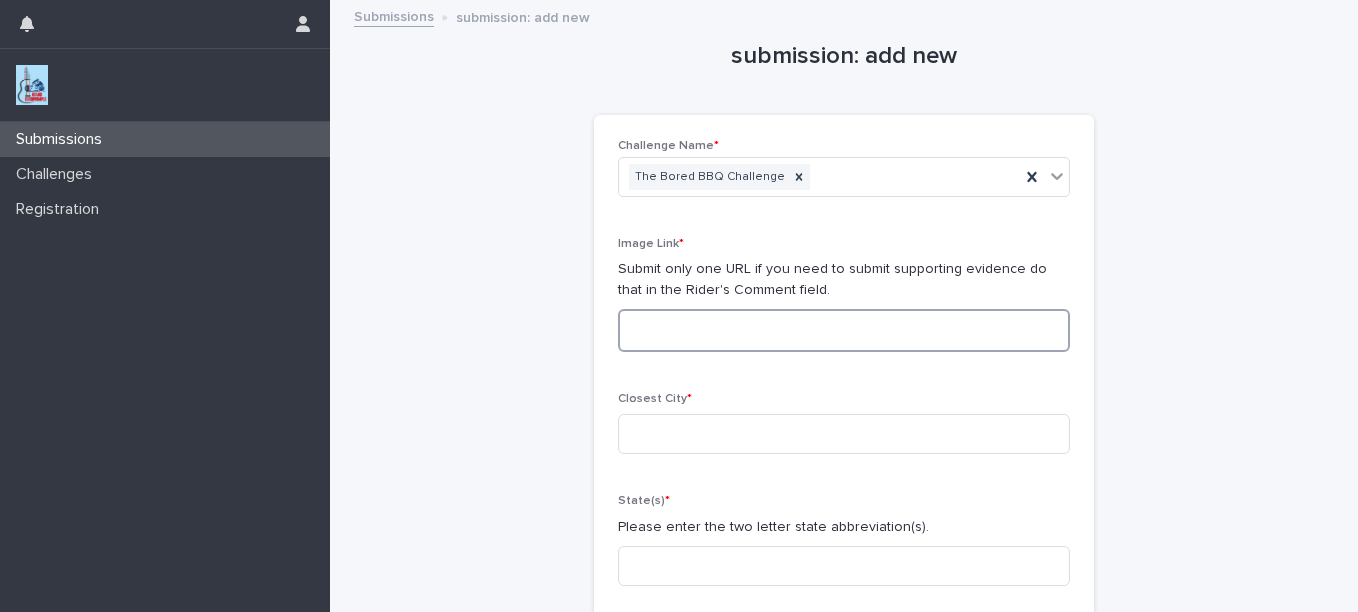 click at bounding box center (844, 330) 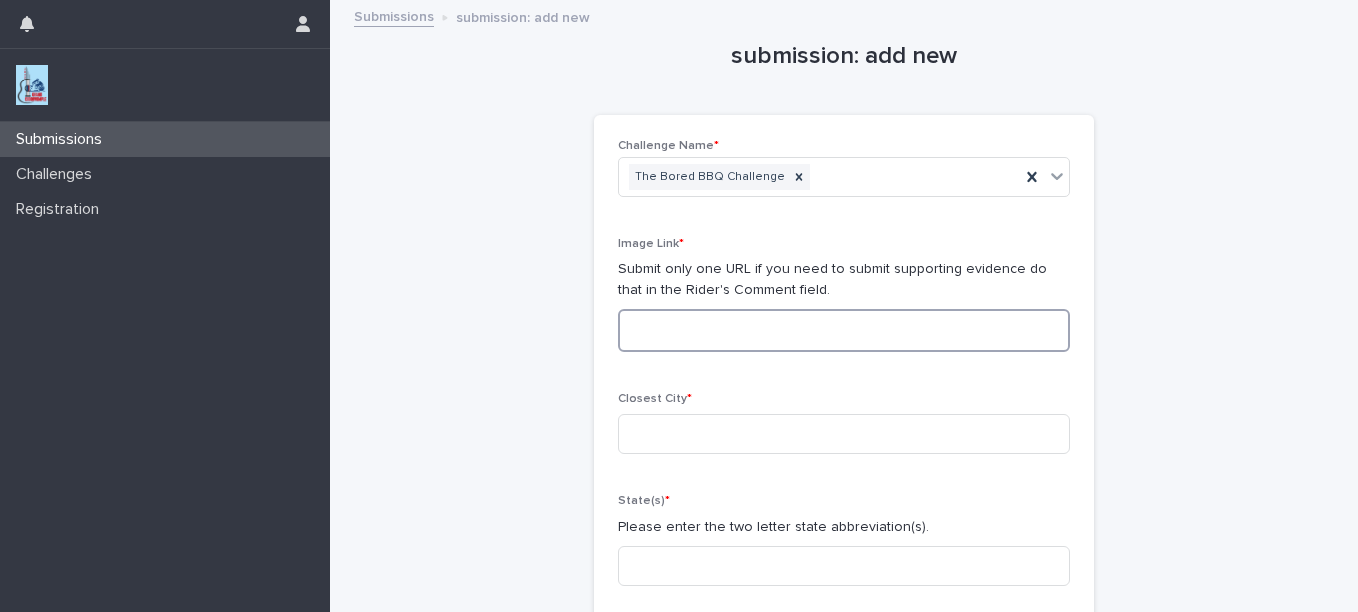 paste on "**********" 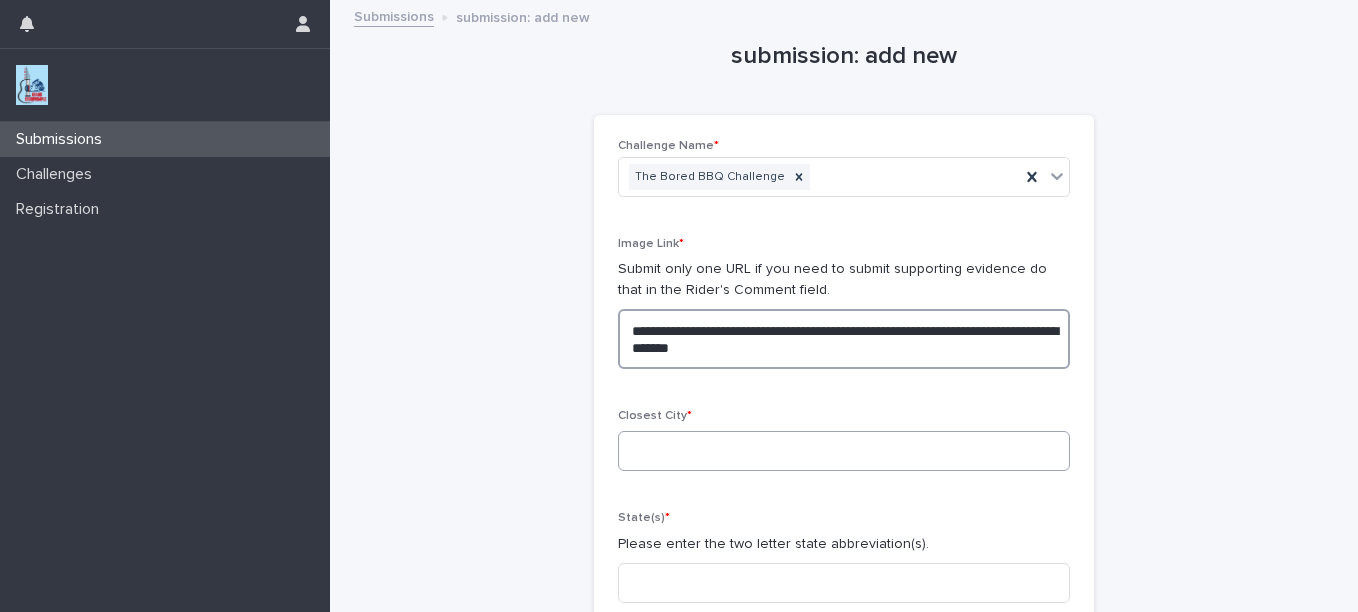 type on "**********" 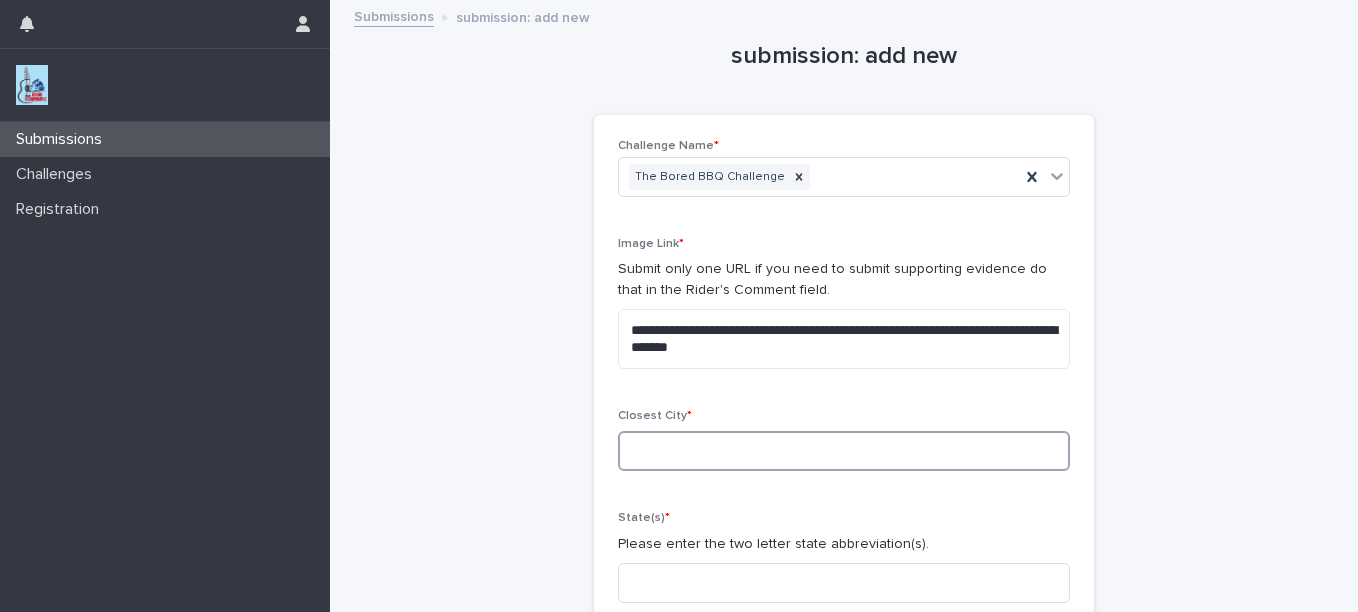 click at bounding box center (844, 451) 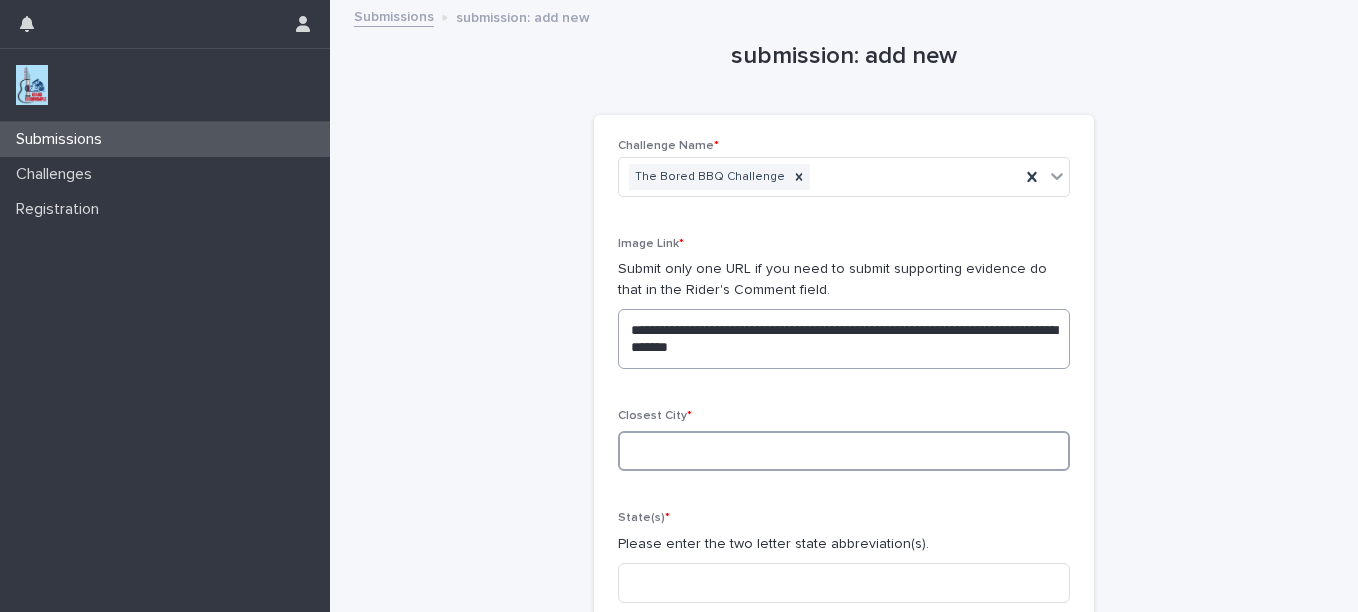 type on "*********" 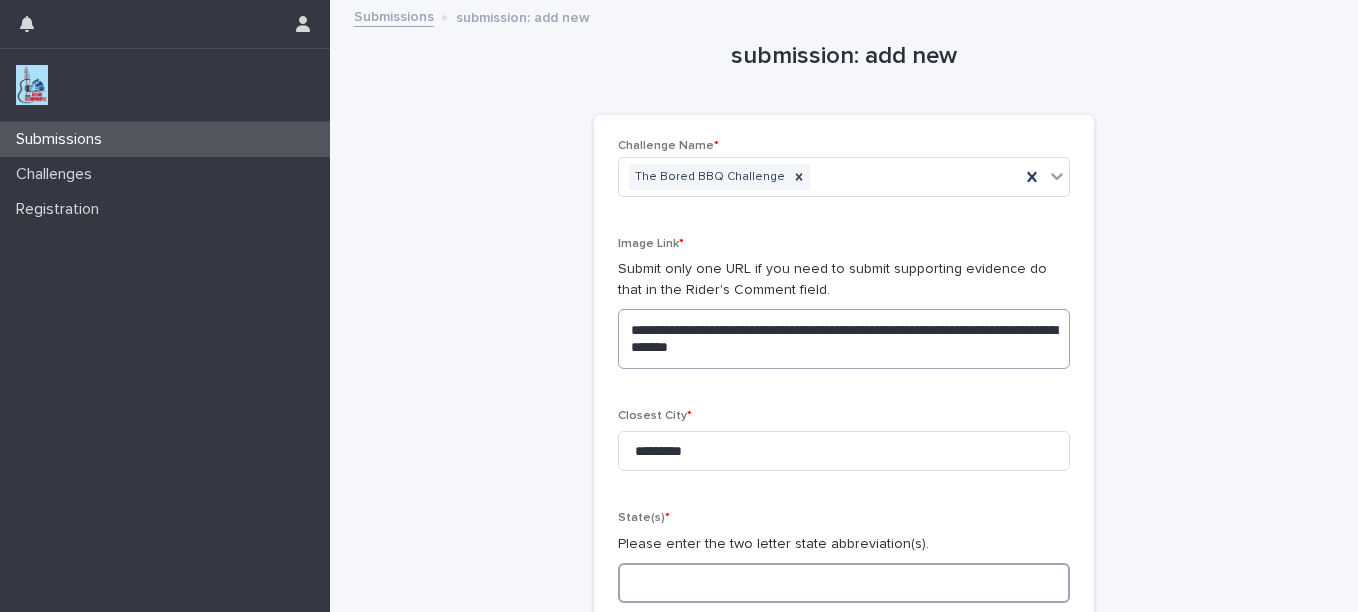 type on "**" 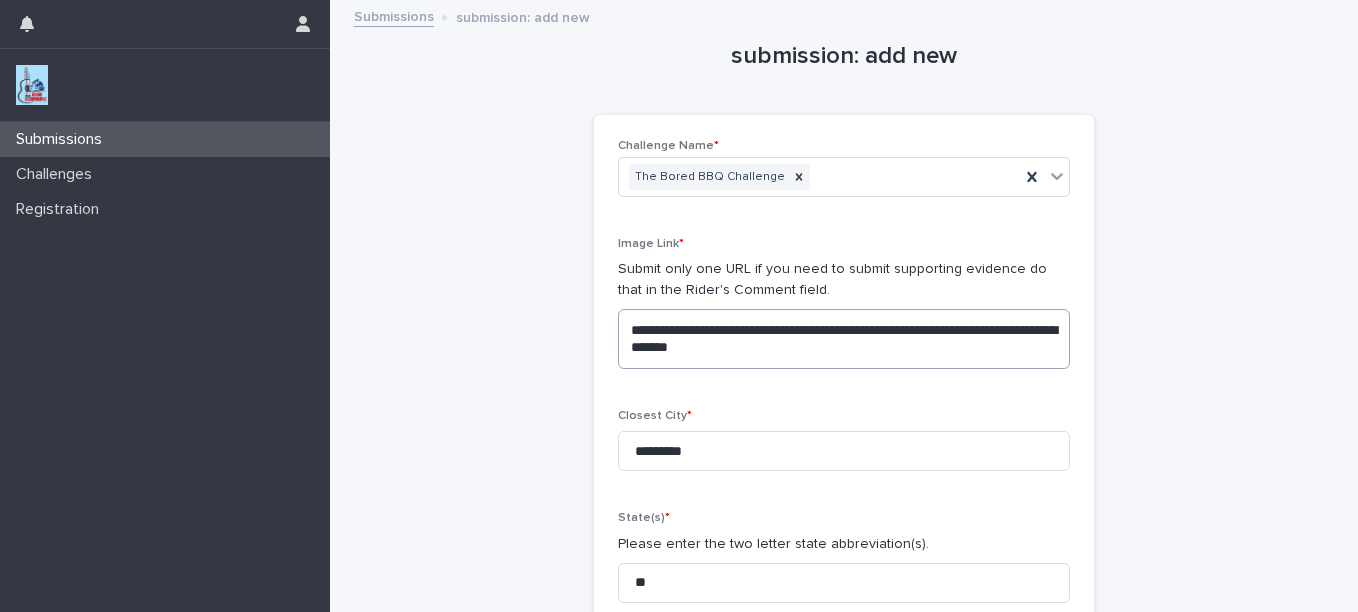 type on "**********" 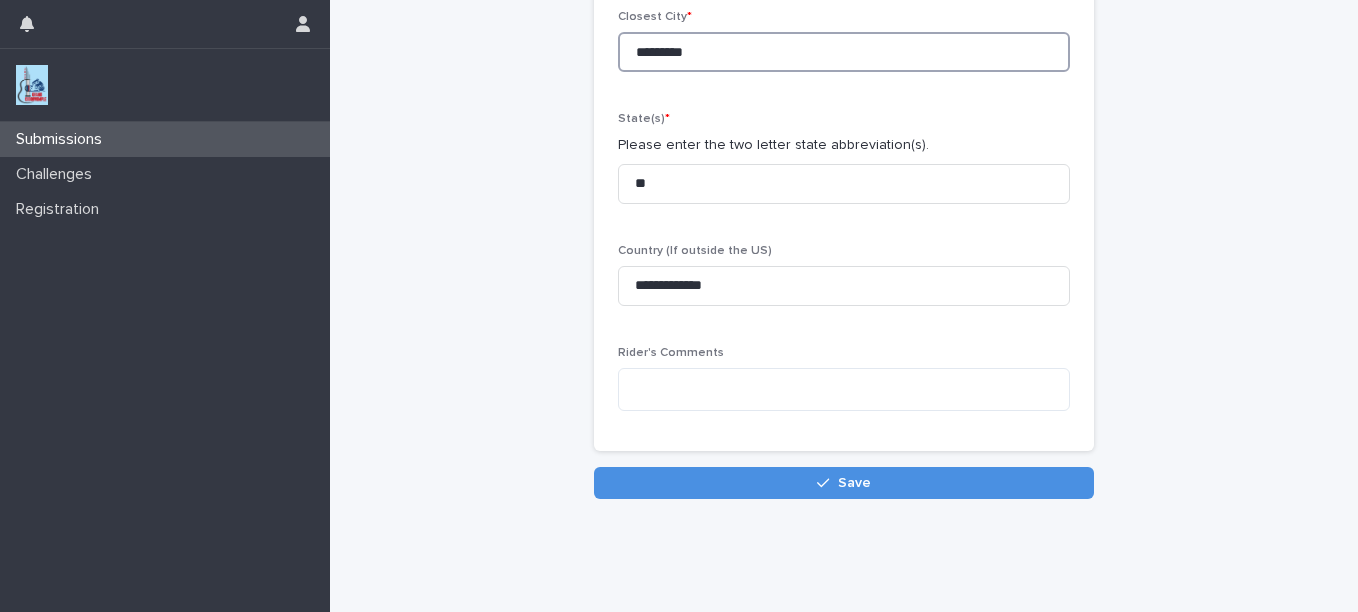 scroll, scrollTop: 400, scrollLeft: 0, axis: vertical 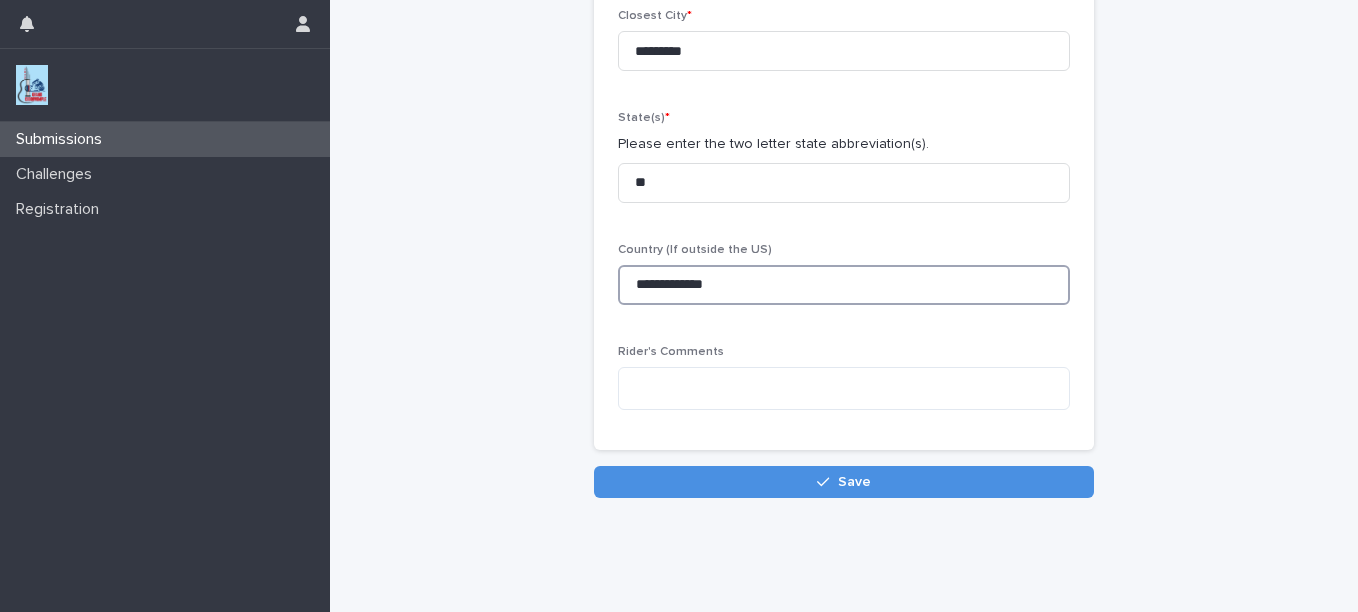 drag, startPoint x: 727, startPoint y: 280, endPoint x: 524, endPoint y: 296, distance: 203.62956 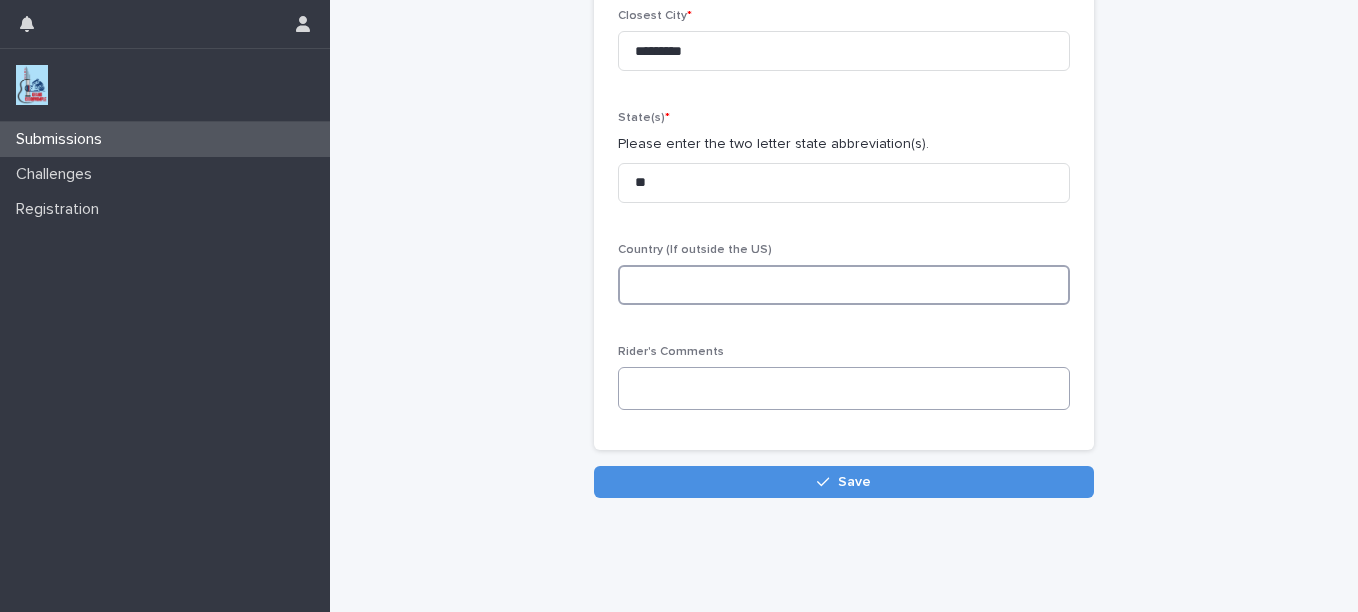 type 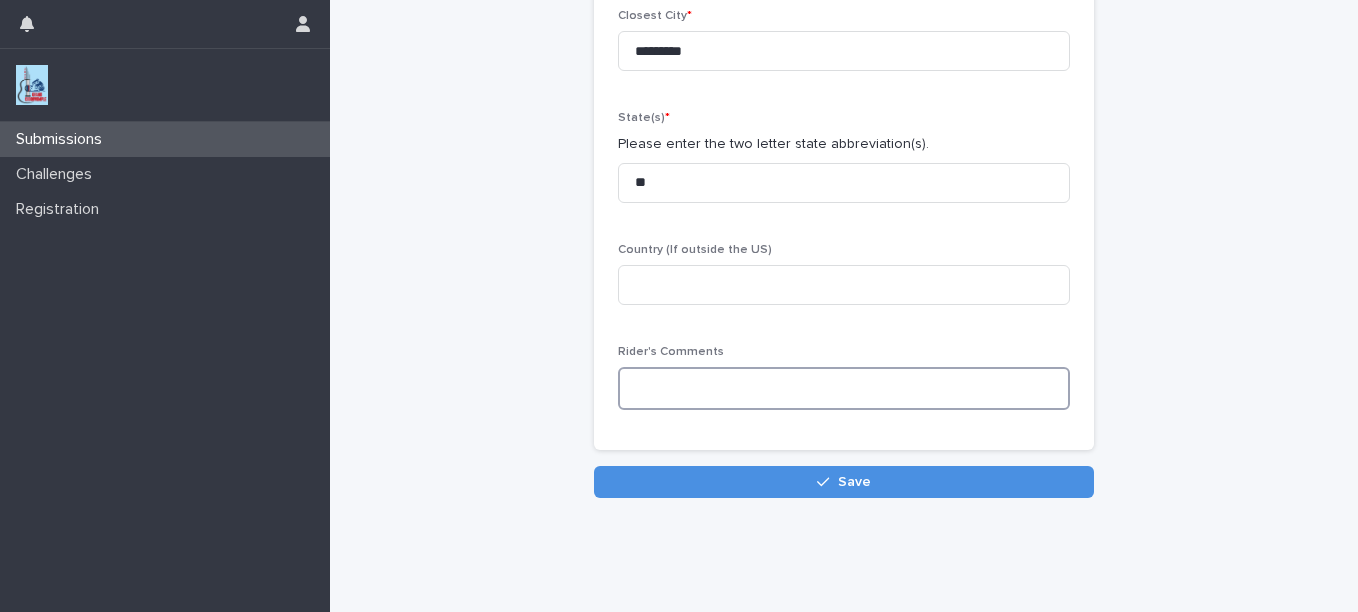 click at bounding box center (844, 388) 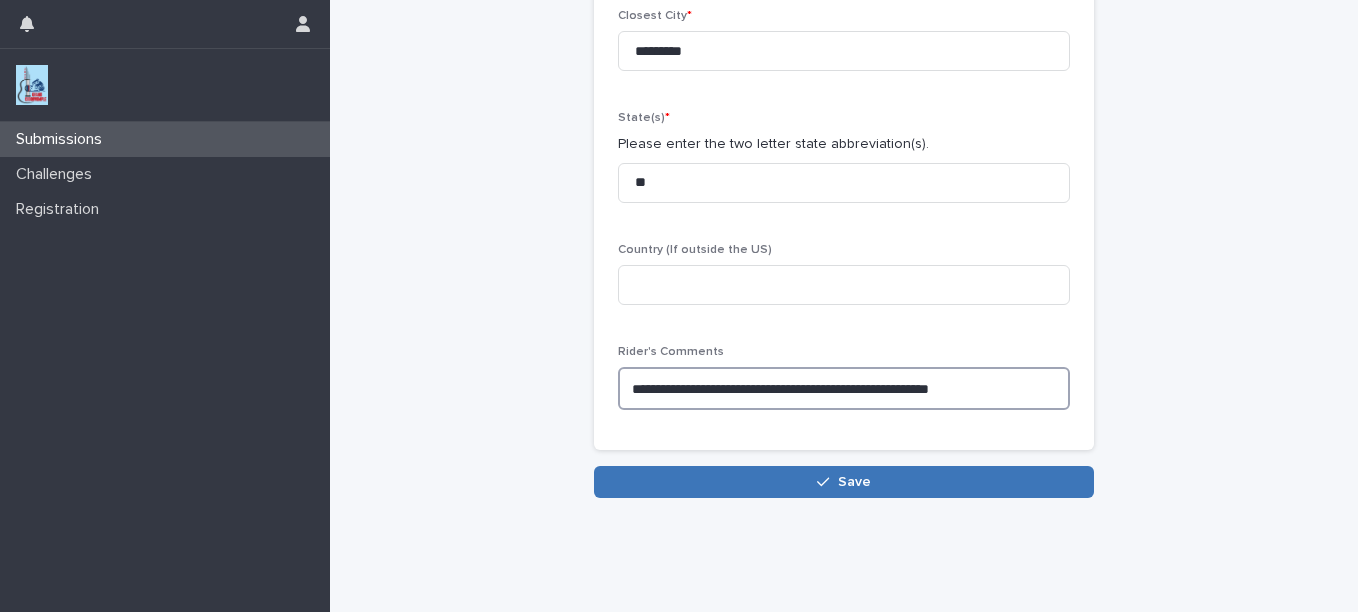 type on "**********" 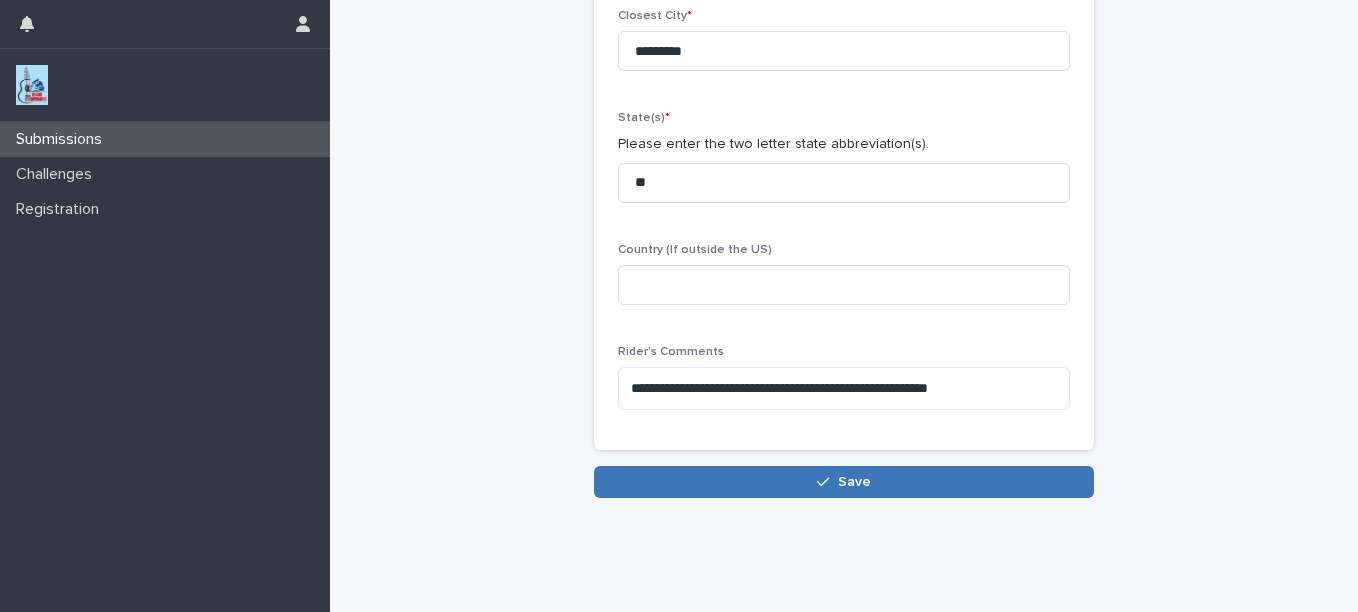 click on "Save" at bounding box center (854, 482) 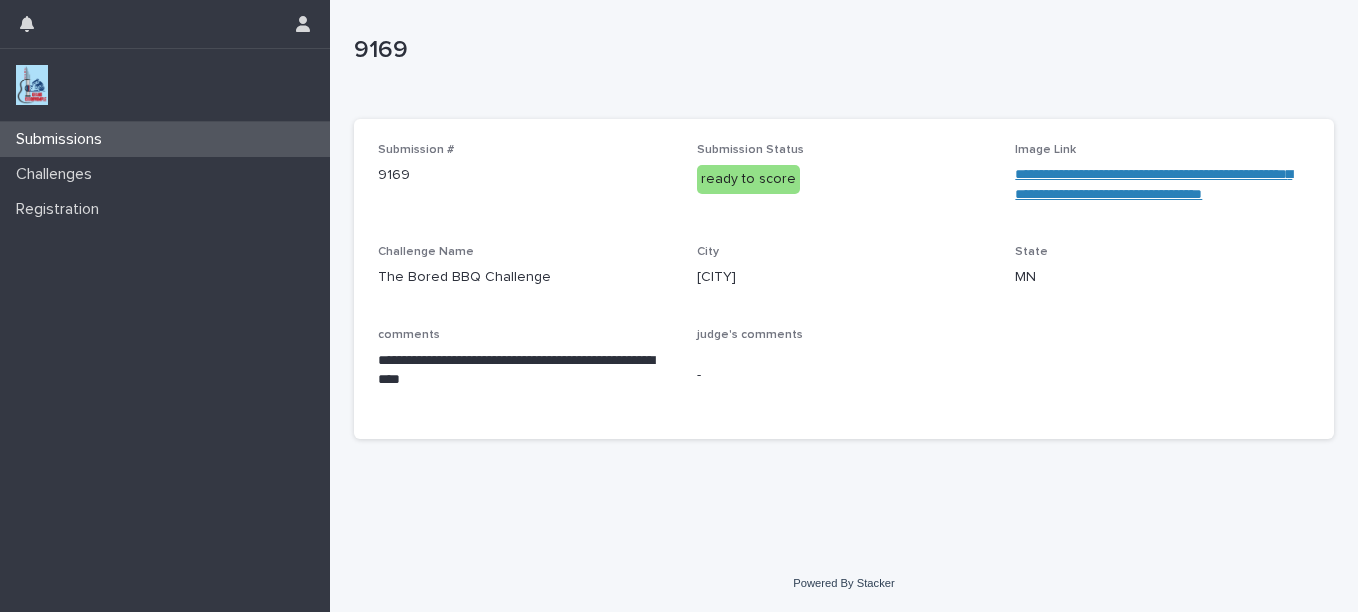 scroll, scrollTop: 0, scrollLeft: 0, axis: both 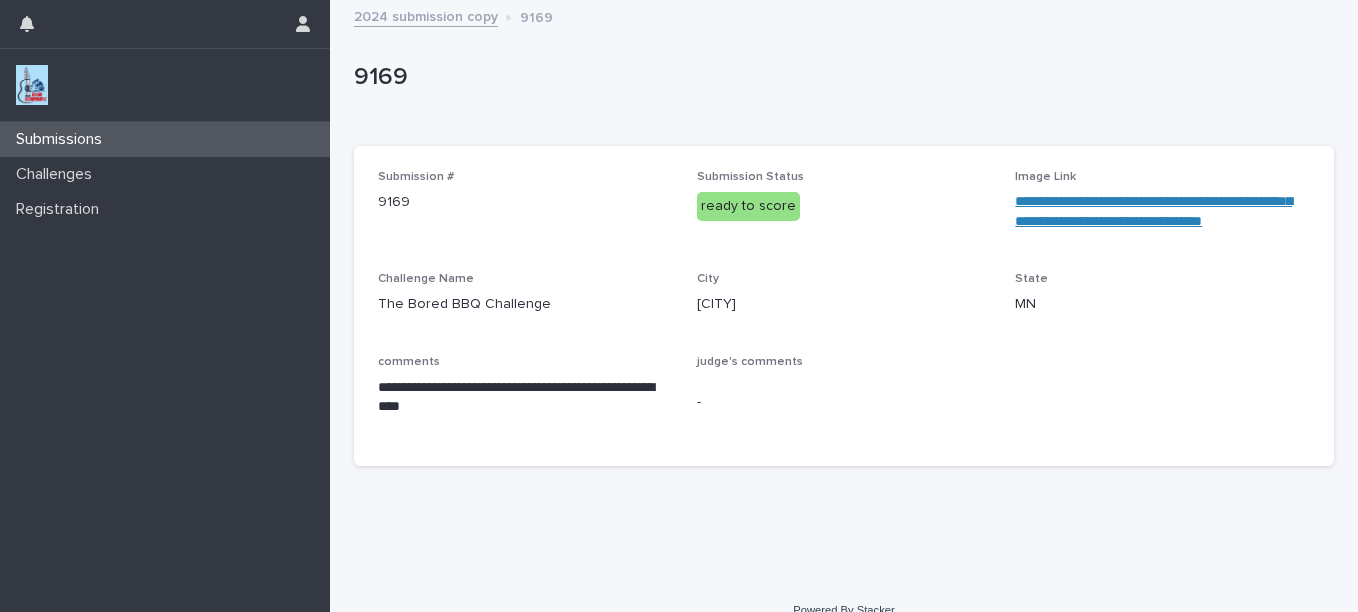 click on "Submissions" at bounding box center (63, 139) 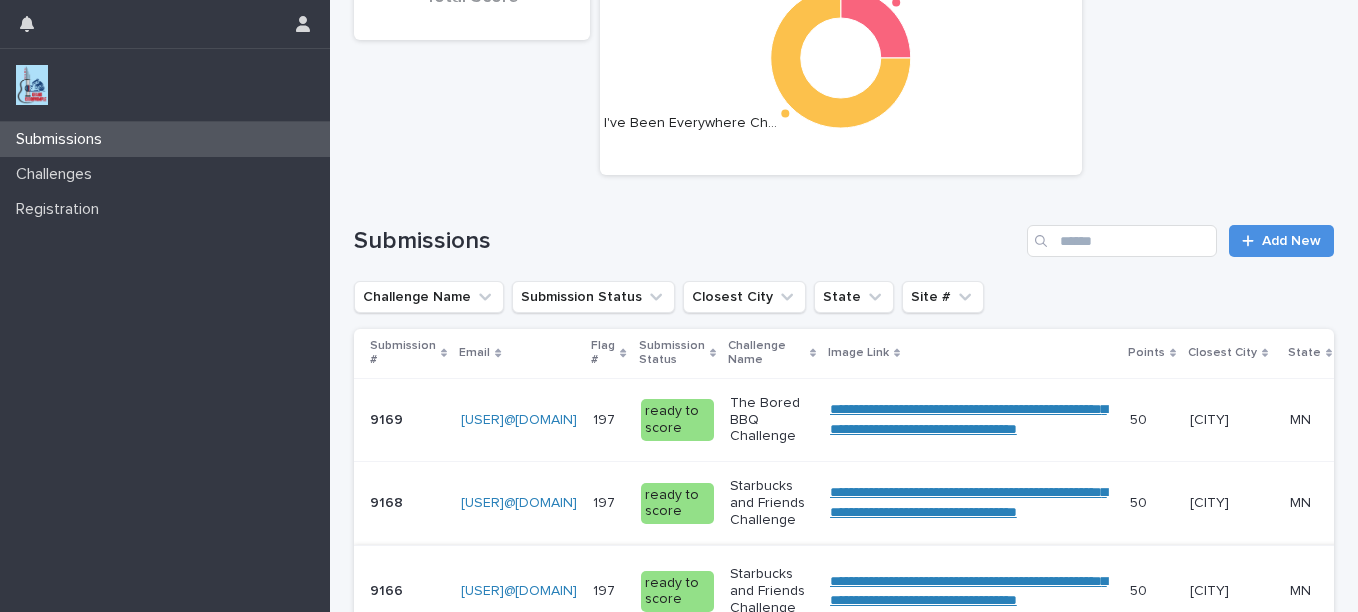 scroll, scrollTop: 0, scrollLeft: 0, axis: both 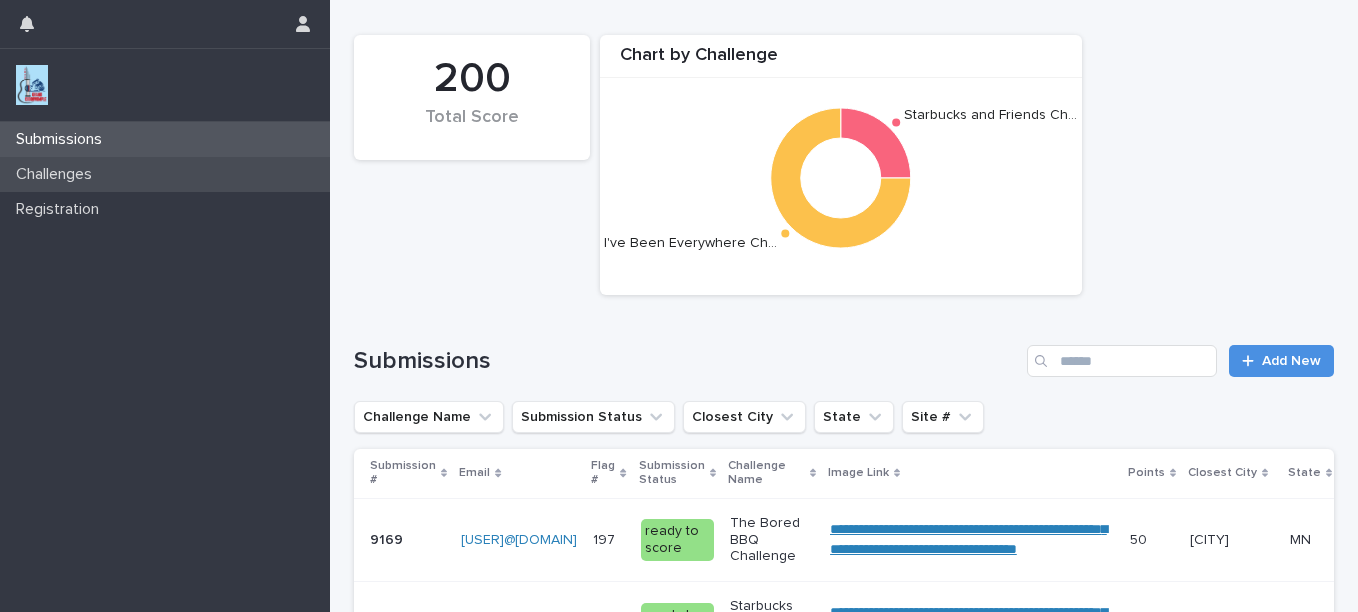 click on "Challenges" at bounding box center [58, 174] 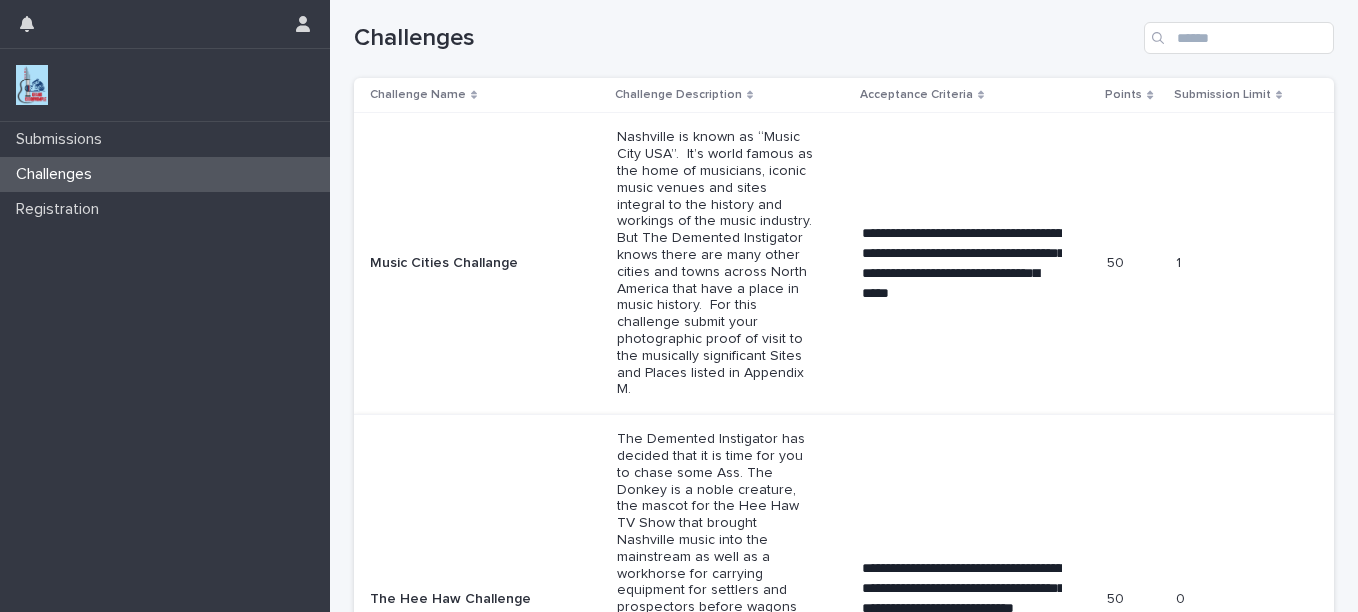 scroll, scrollTop: 0, scrollLeft: 0, axis: both 